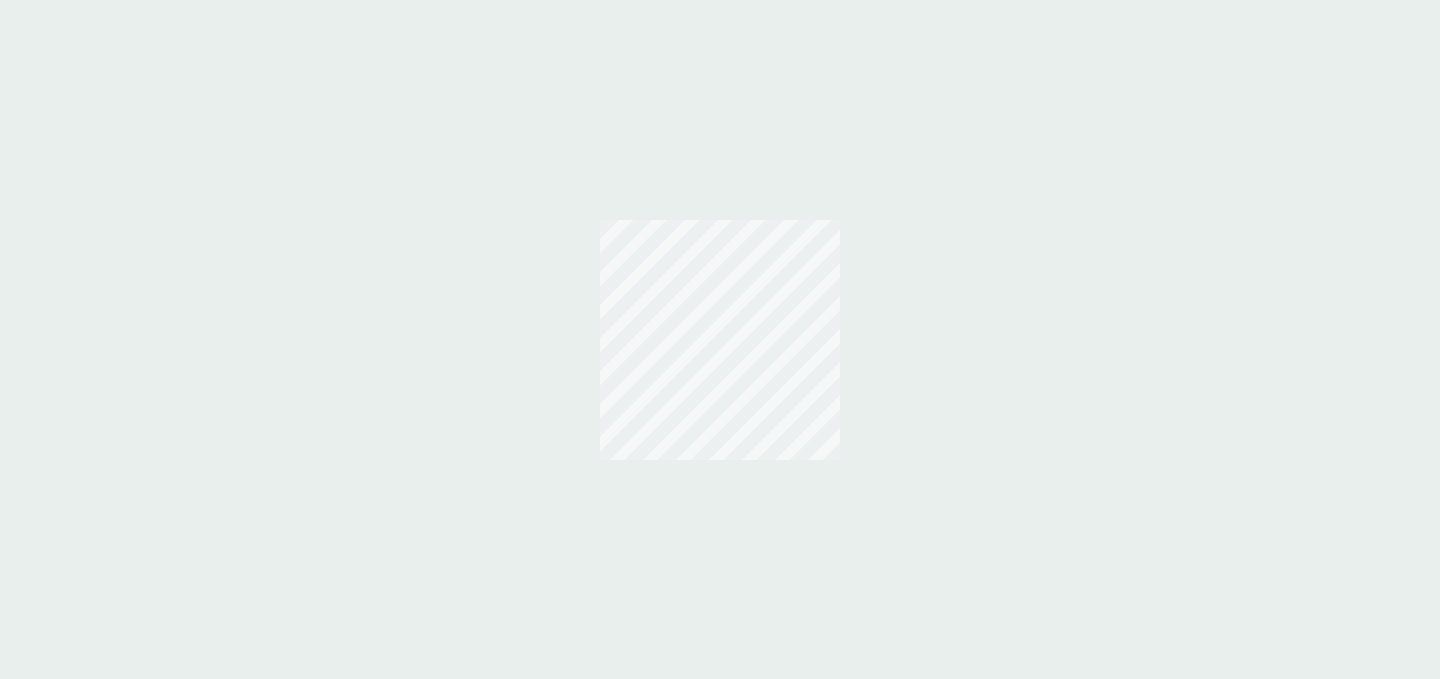 scroll, scrollTop: 0, scrollLeft: 0, axis: both 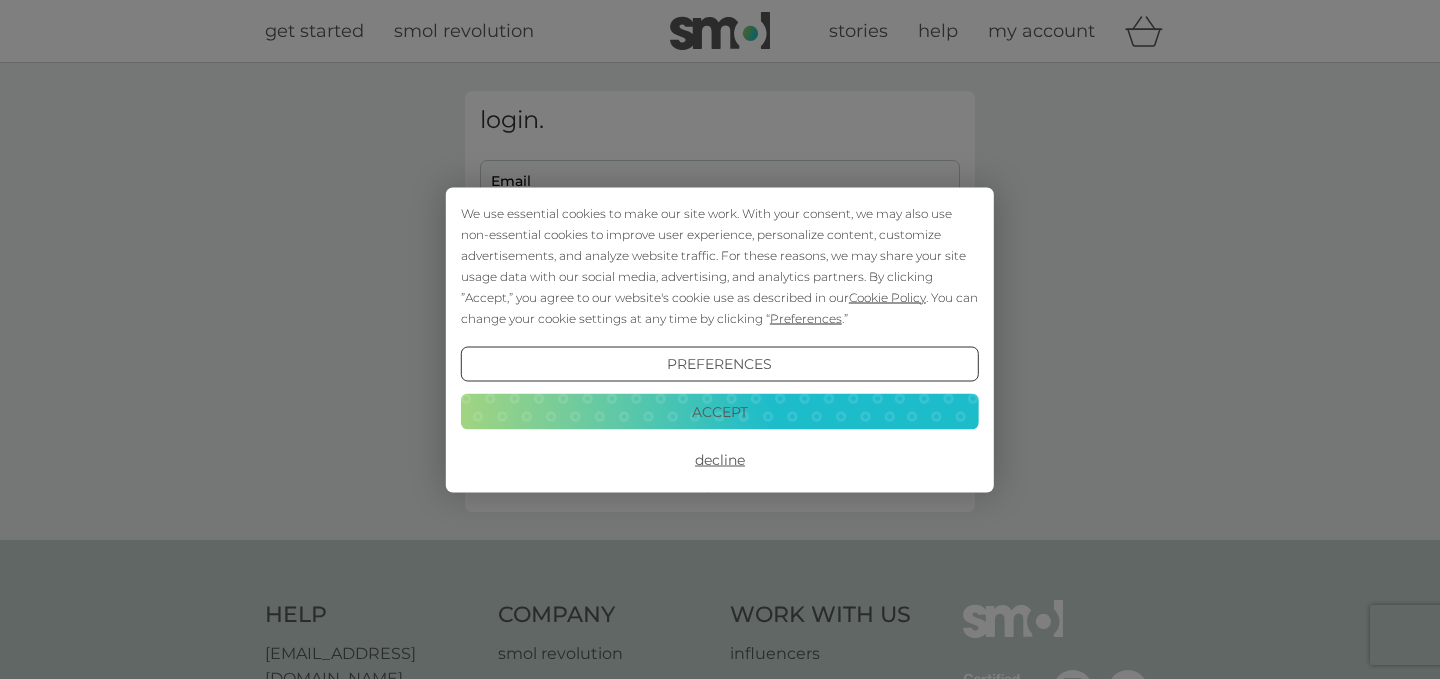 click on "Accept" at bounding box center (720, 412) 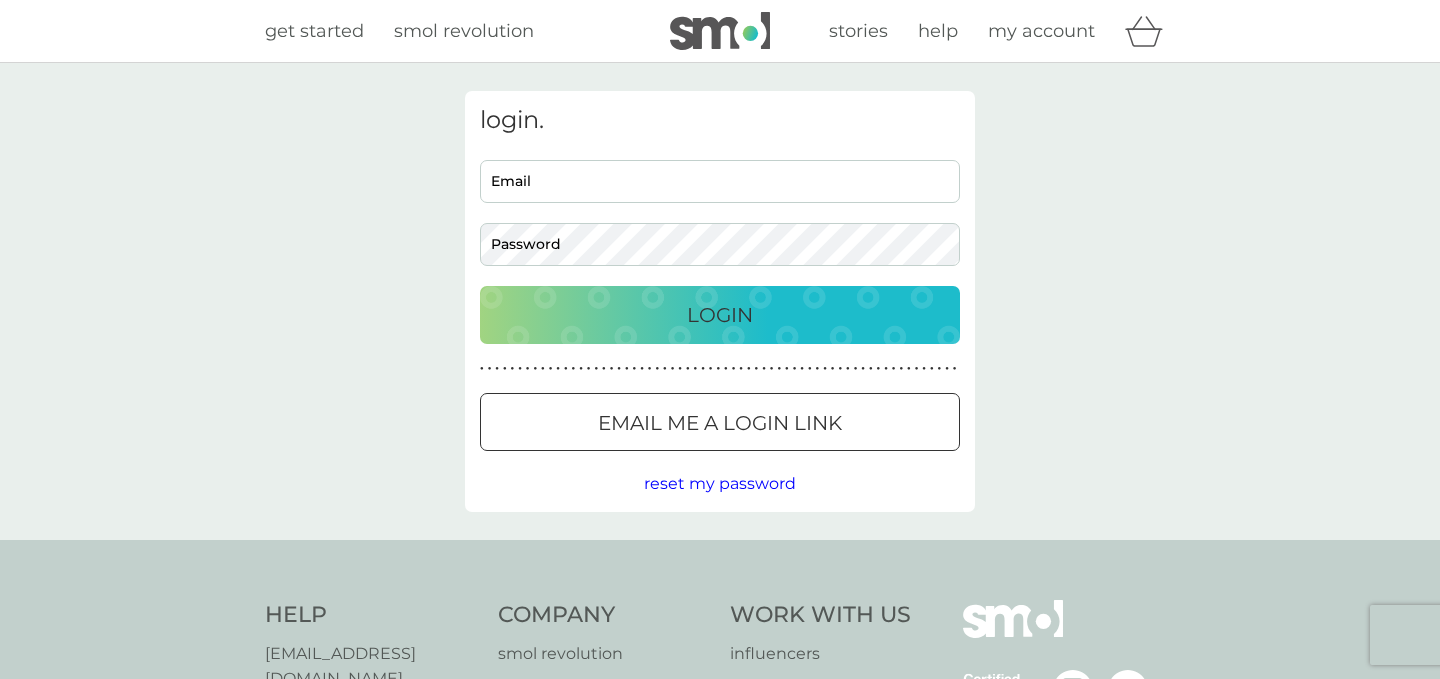 click on "Email" at bounding box center (720, 181) 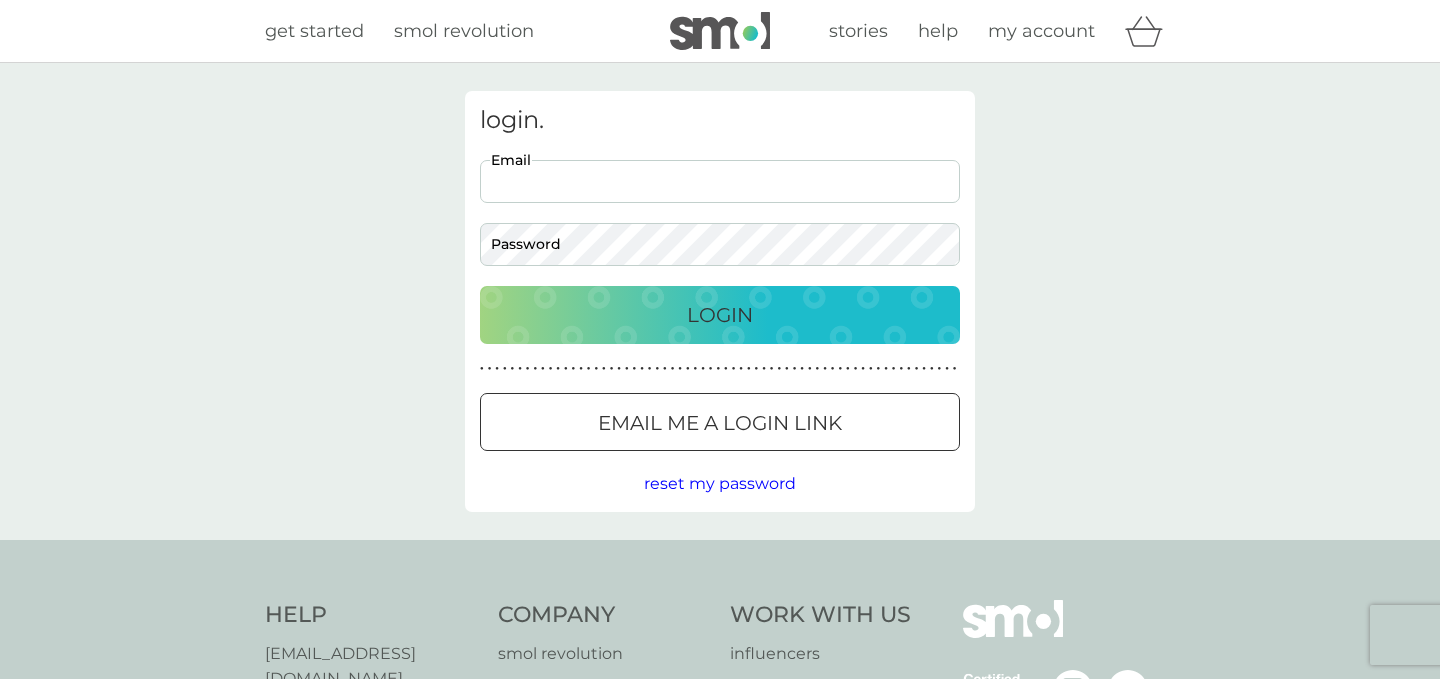 scroll, scrollTop: 0, scrollLeft: 0, axis: both 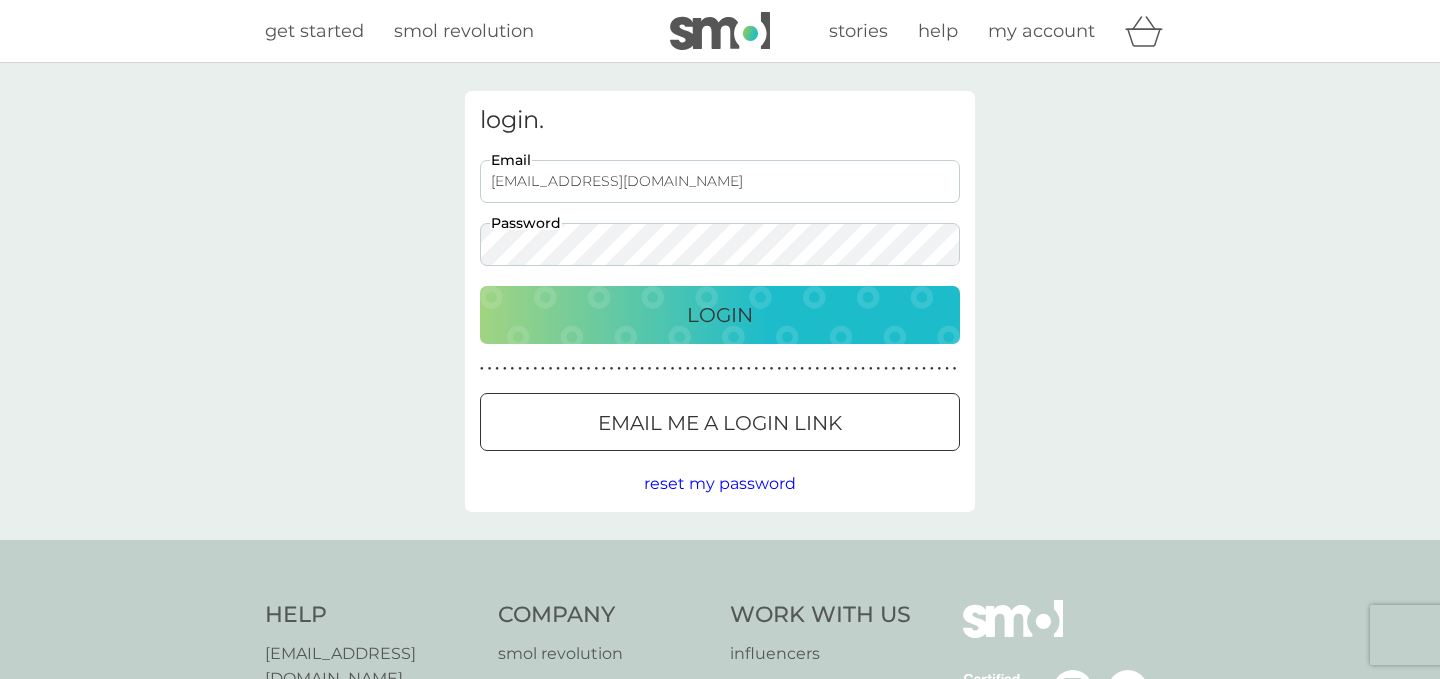 click on "Login" at bounding box center (720, 315) 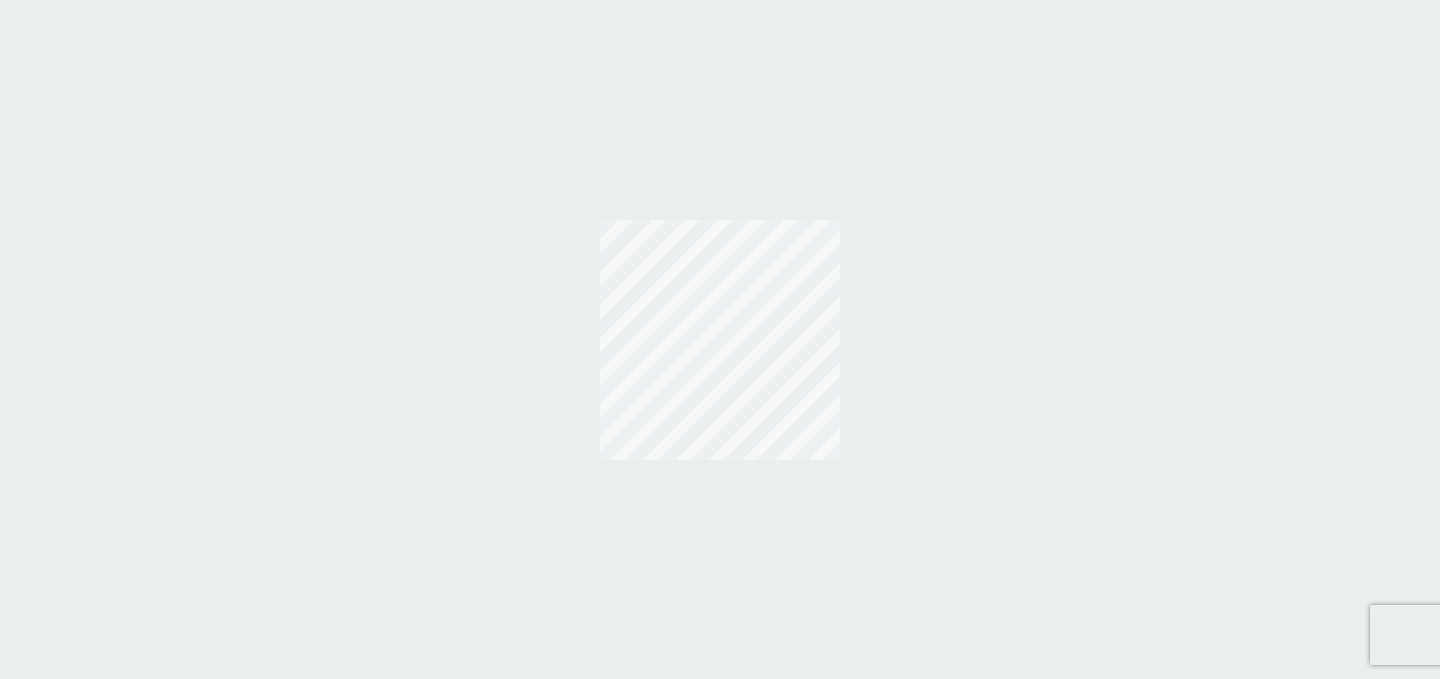 scroll, scrollTop: 0, scrollLeft: 0, axis: both 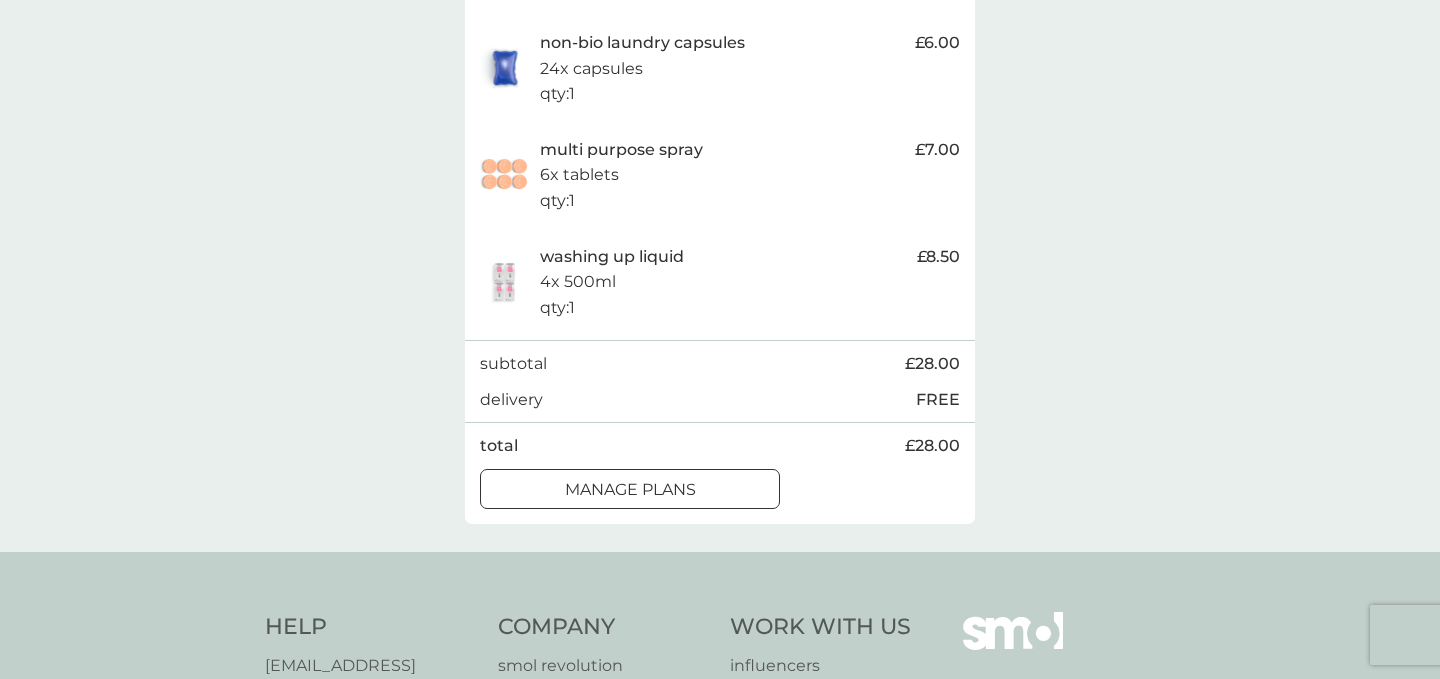 click on "manage plans" at bounding box center (630, 490) 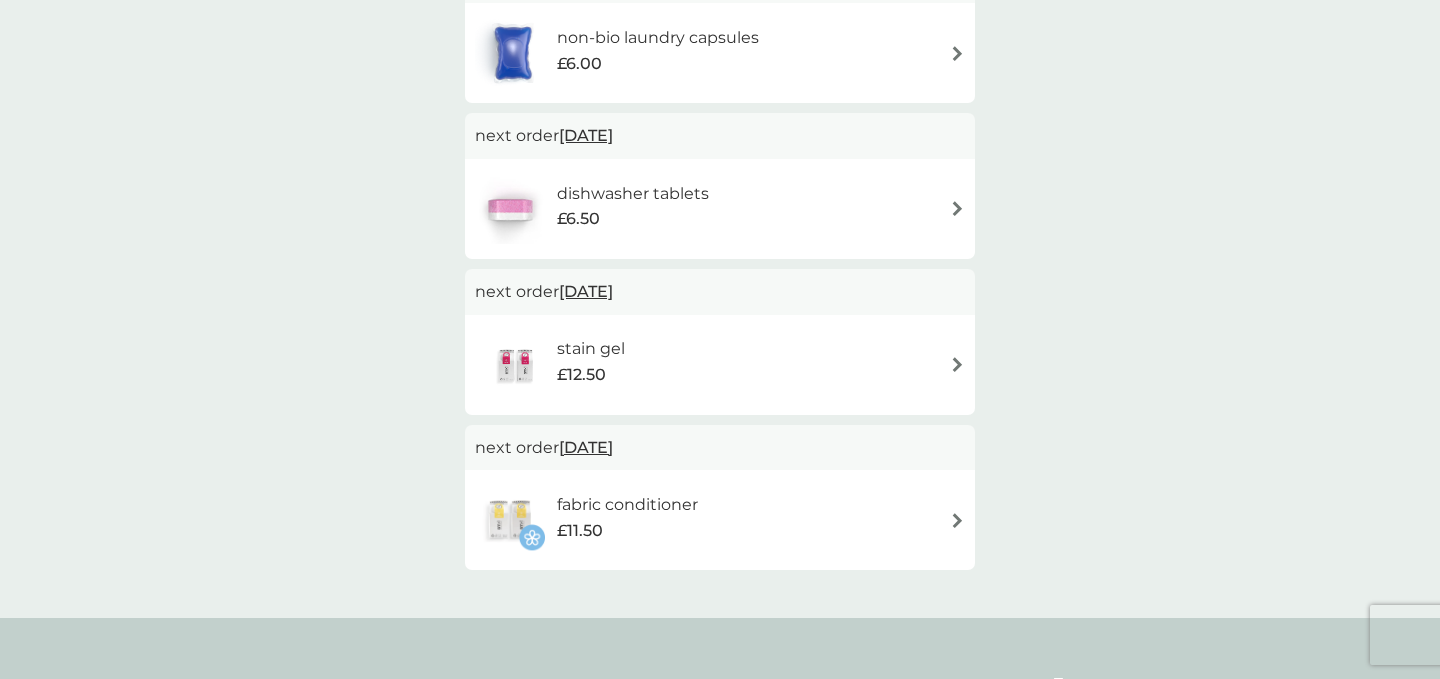 scroll, scrollTop: 0, scrollLeft: 0, axis: both 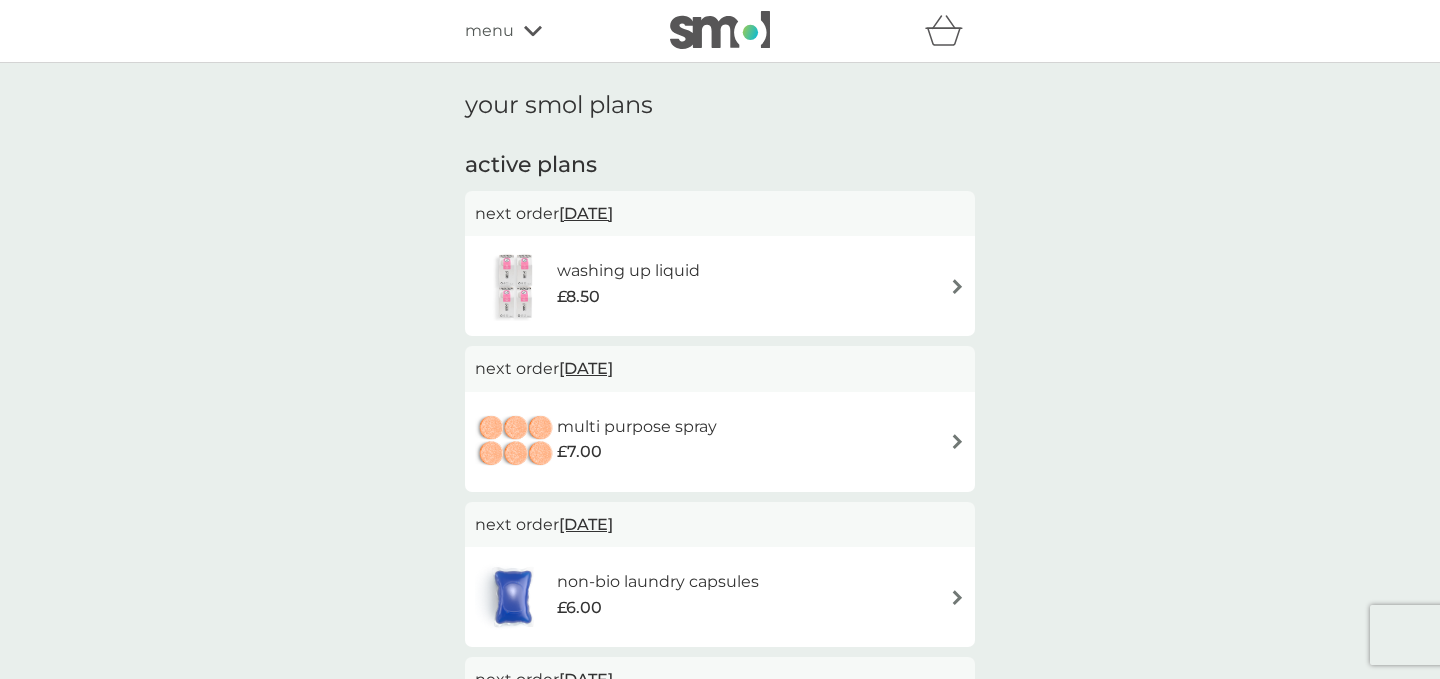 click at bounding box center (957, 286) 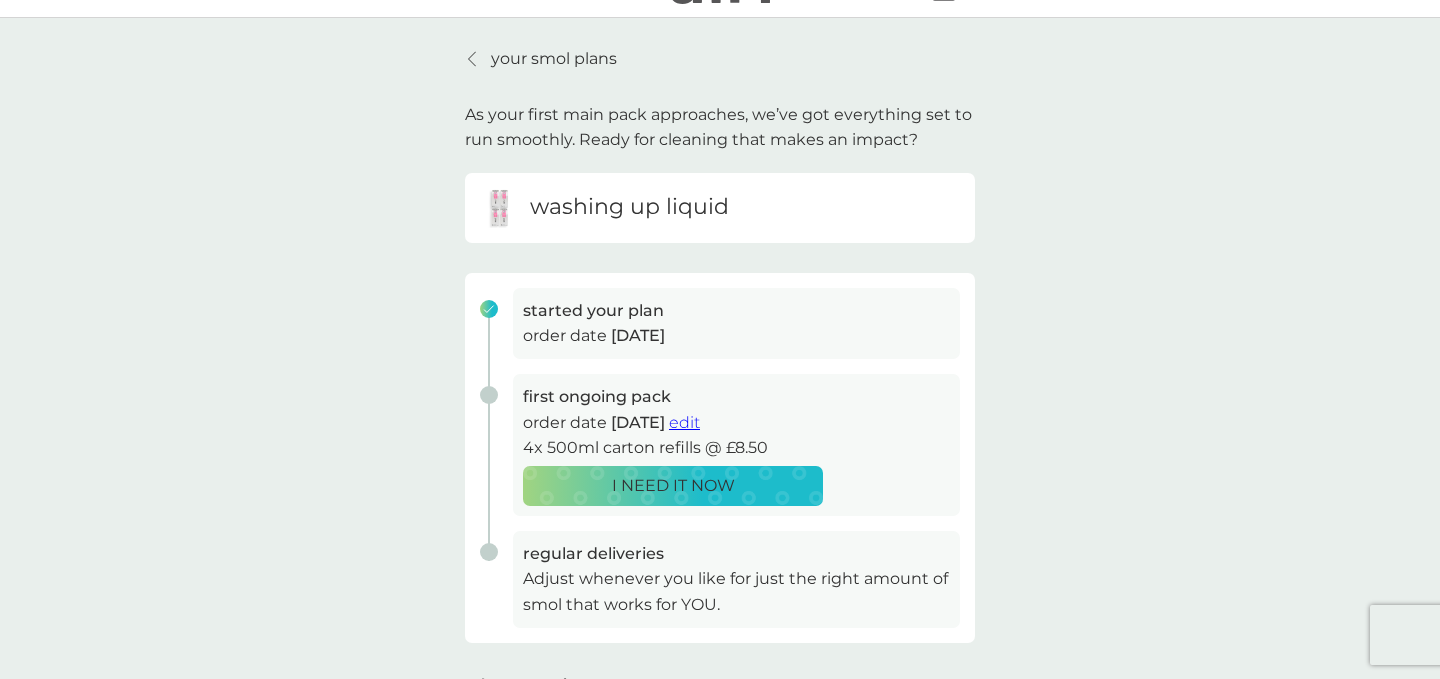 scroll, scrollTop: 47, scrollLeft: 0, axis: vertical 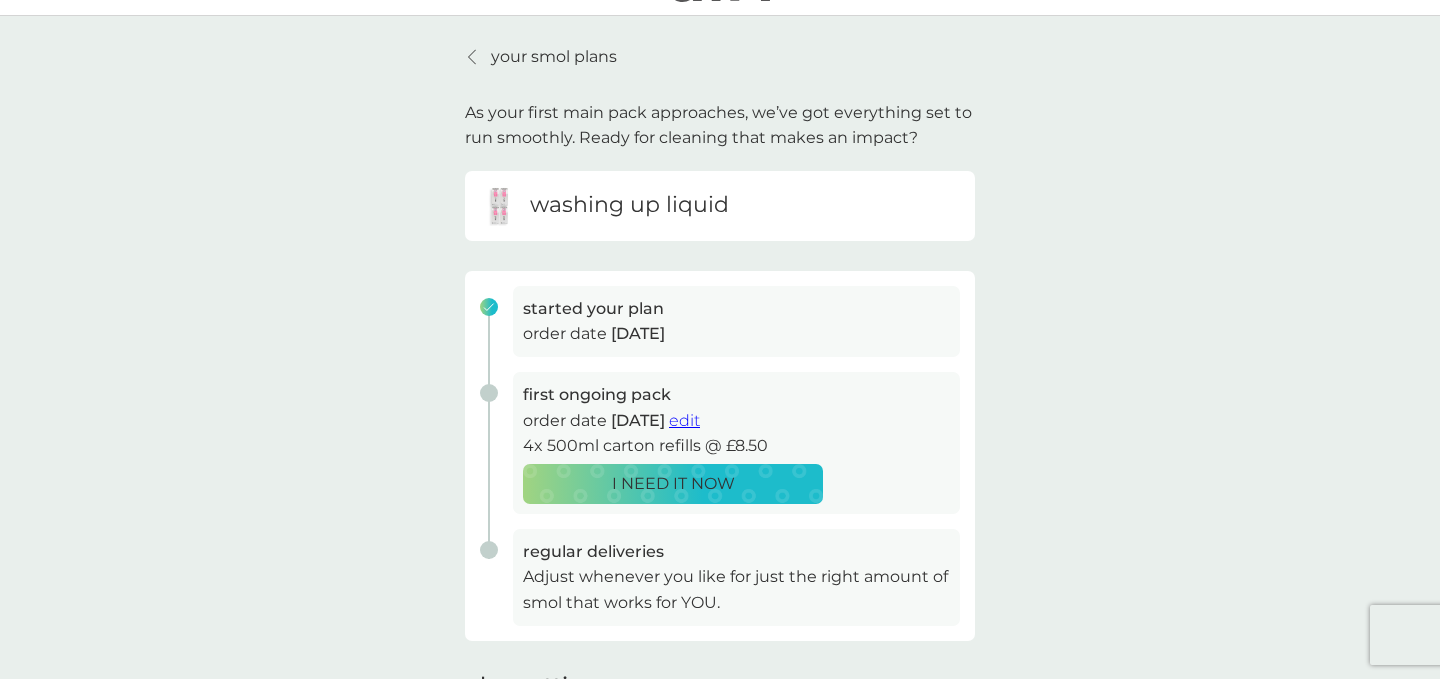 click on "edit" at bounding box center [684, 420] 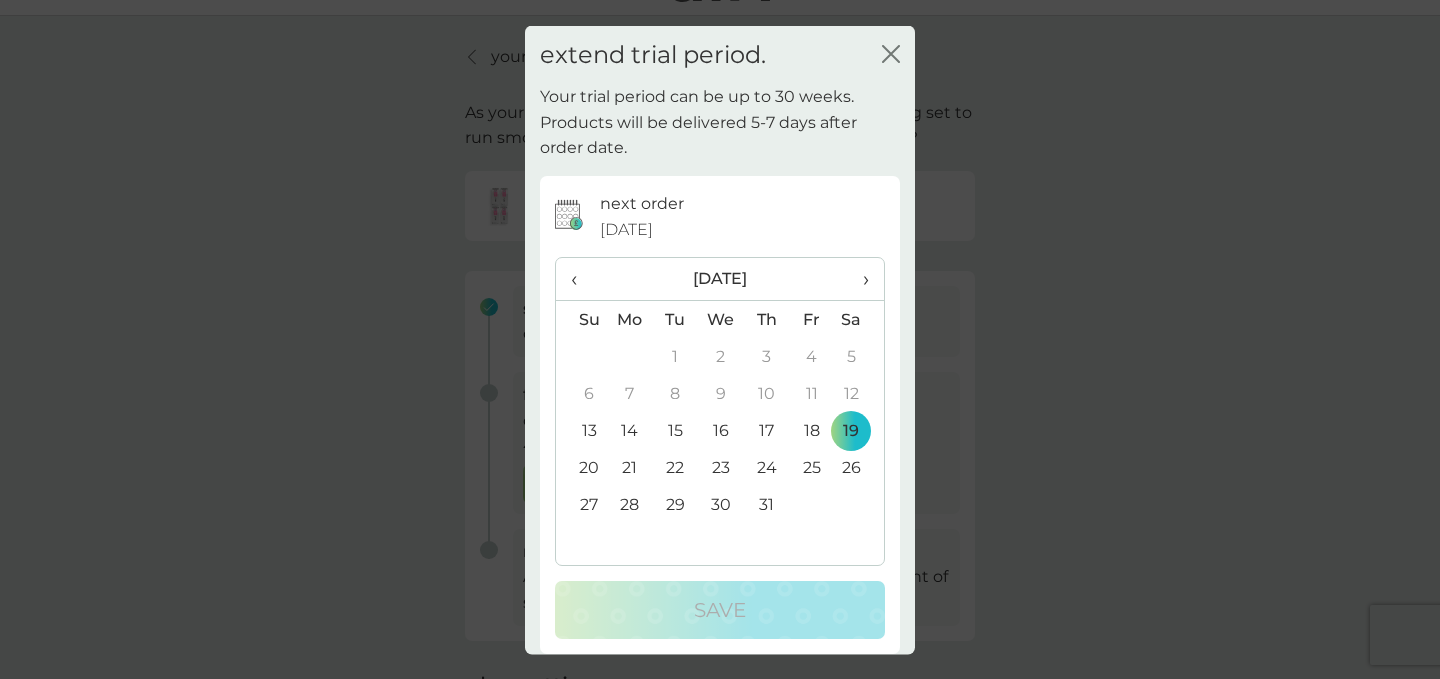 click on "›" at bounding box center (859, 279) 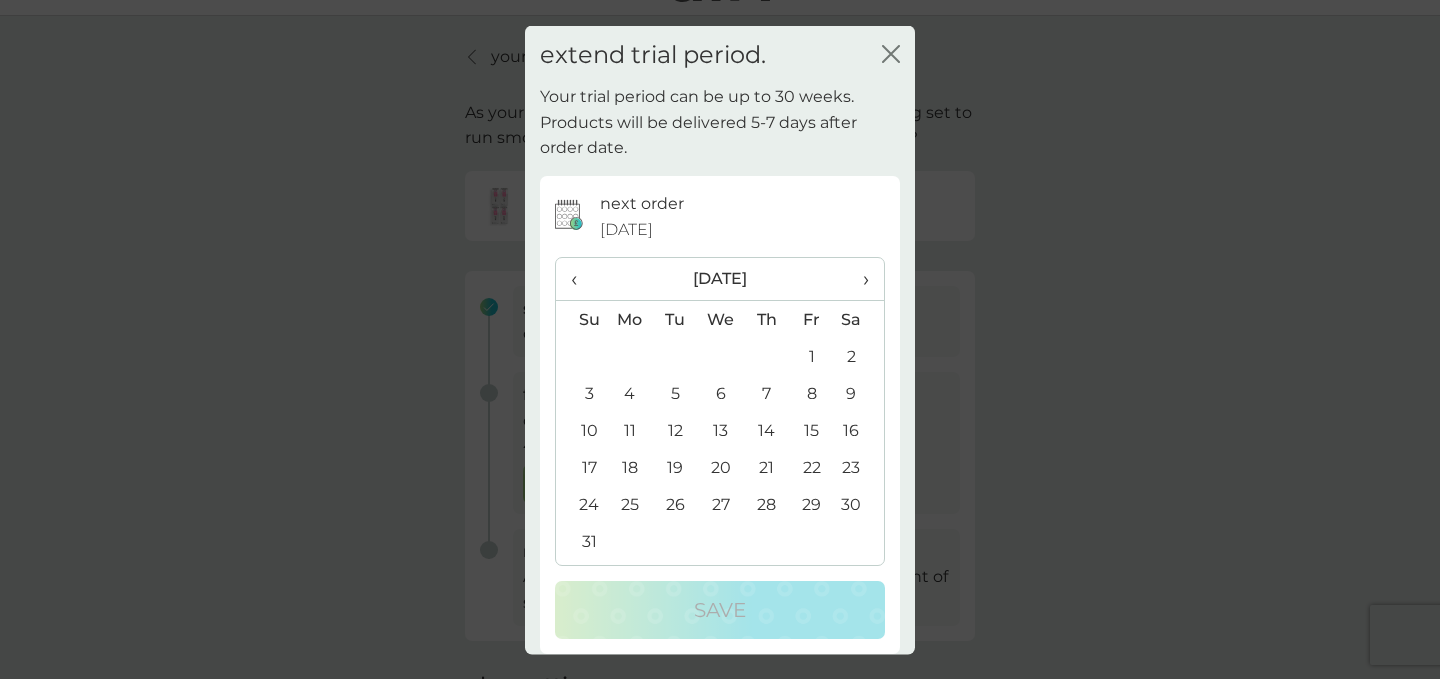 click on "›" at bounding box center [859, 279] 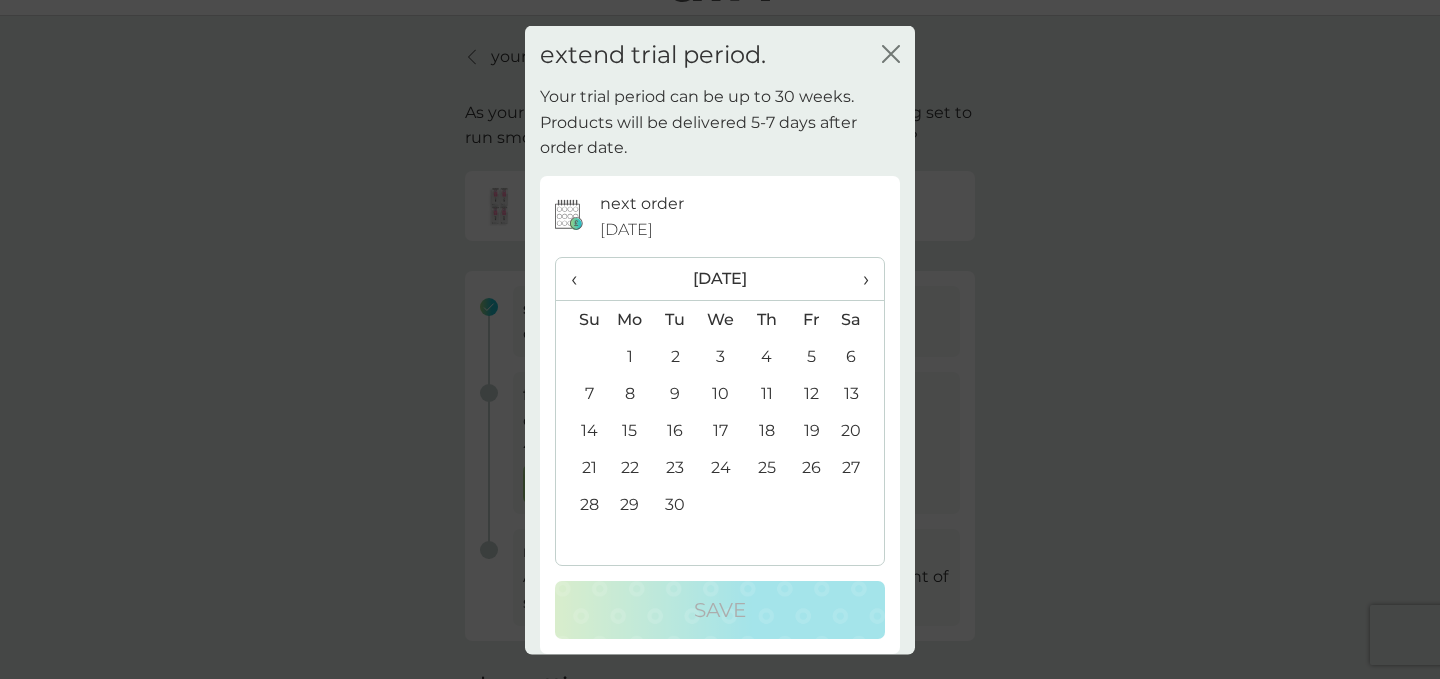 click on "3" at bounding box center [721, 356] 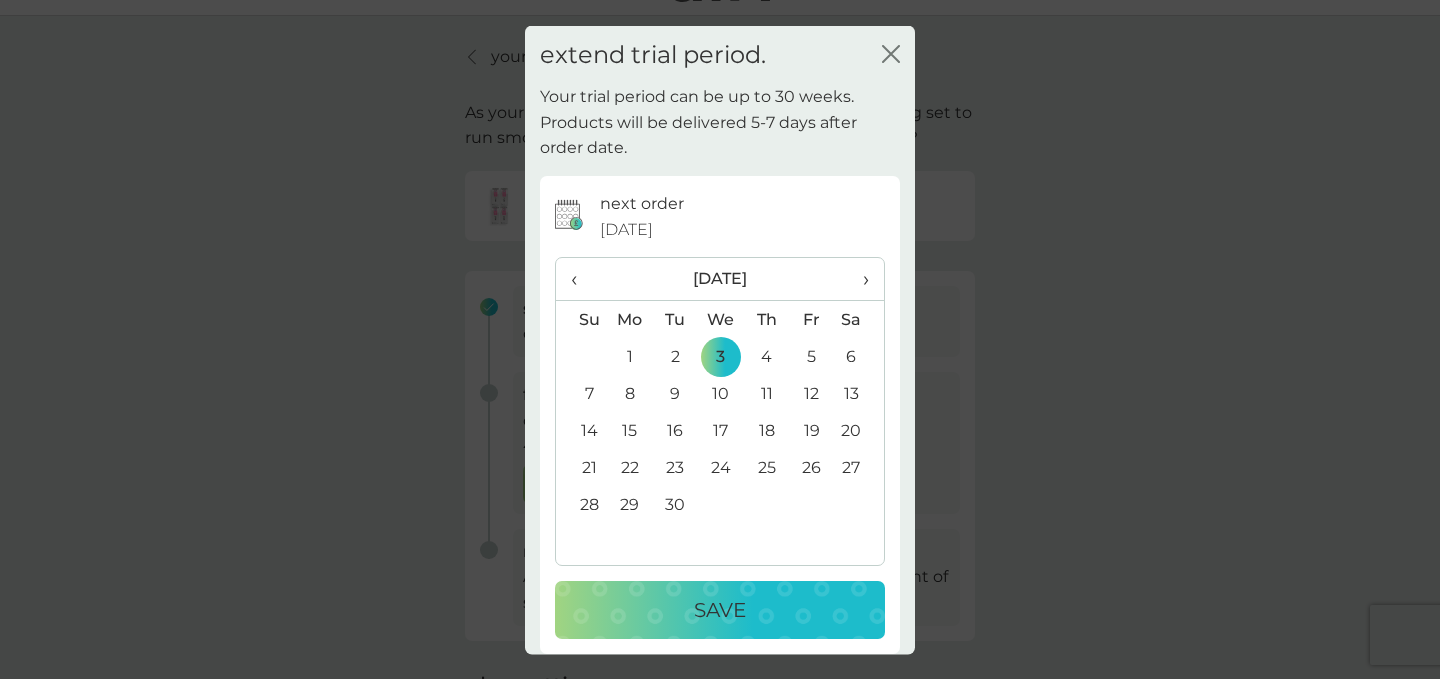 click on "Save" at bounding box center [720, 610] 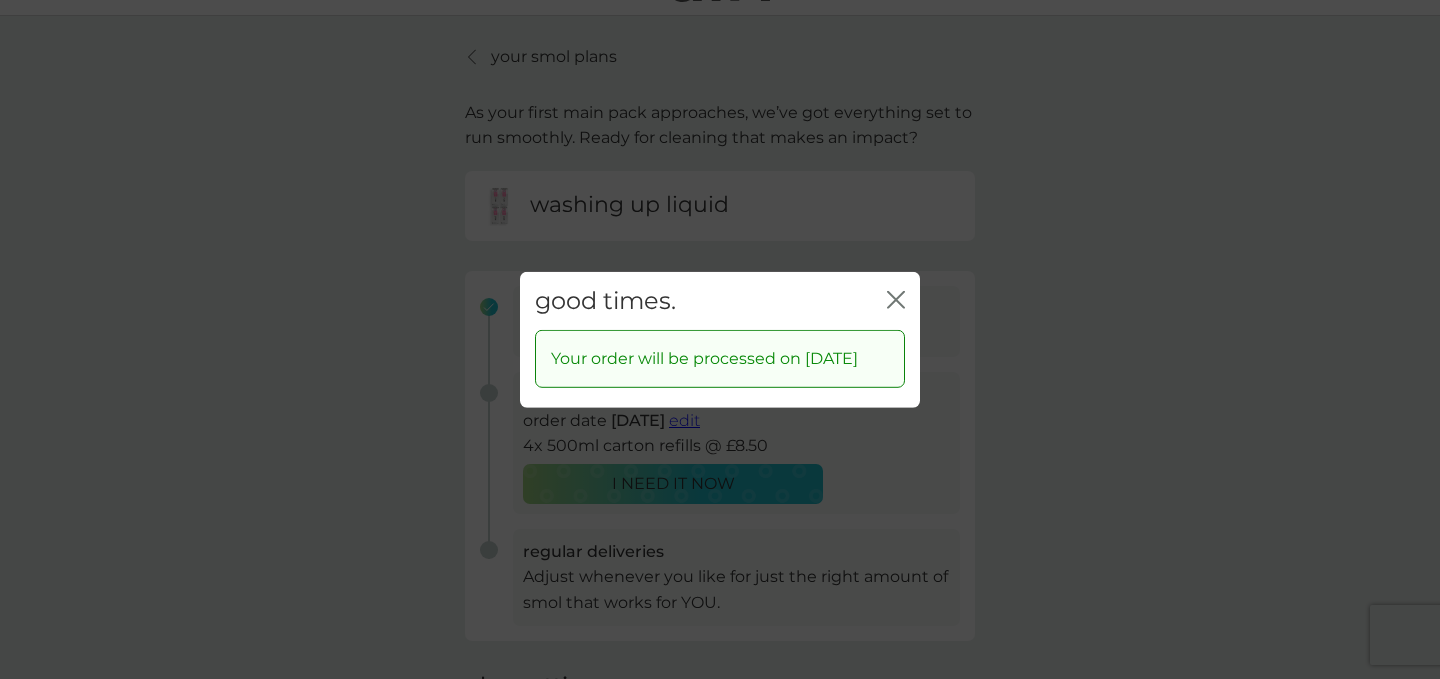 click 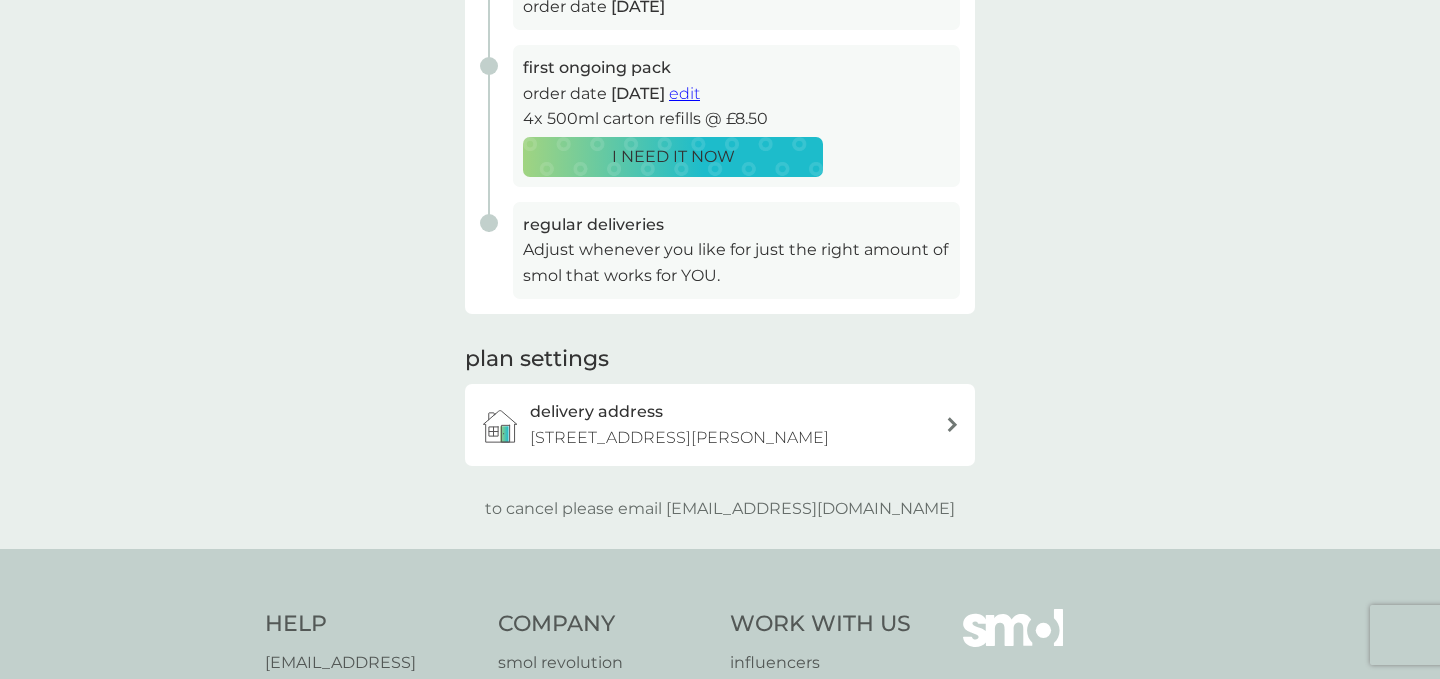 scroll, scrollTop: 0, scrollLeft: 0, axis: both 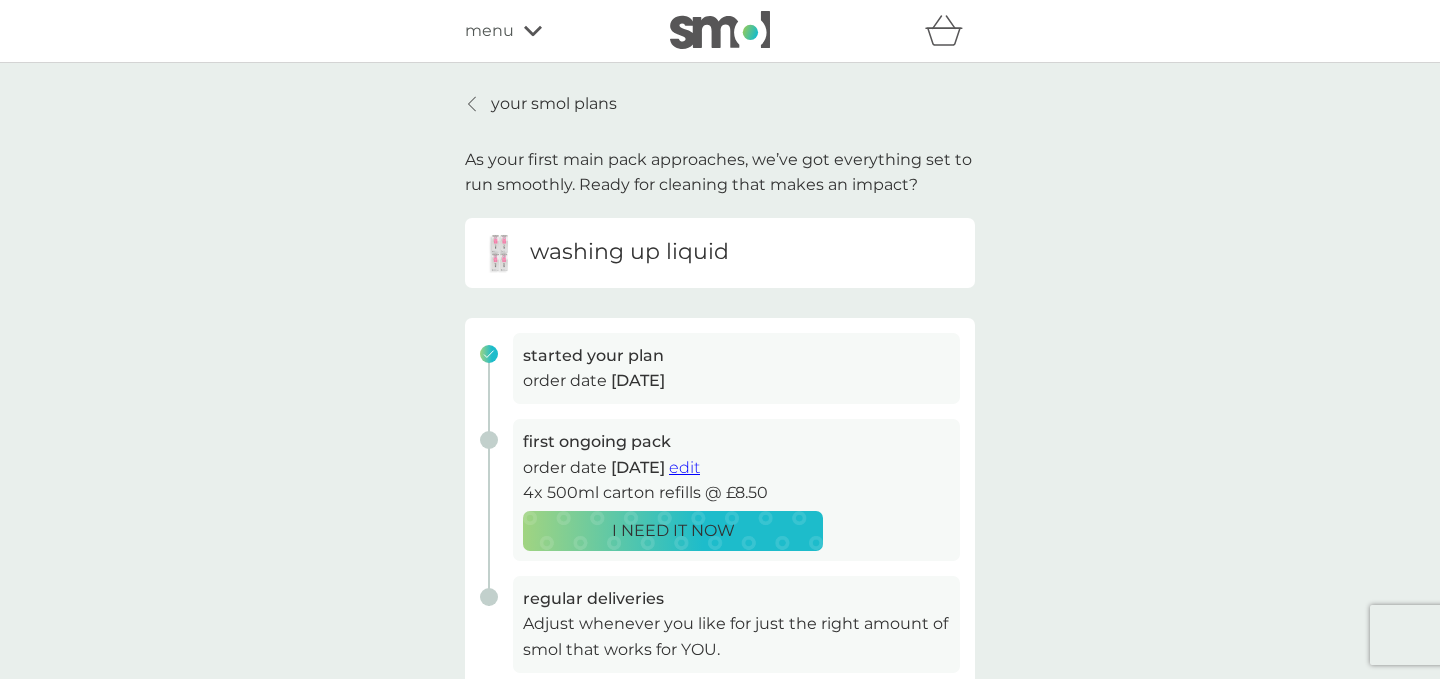 click 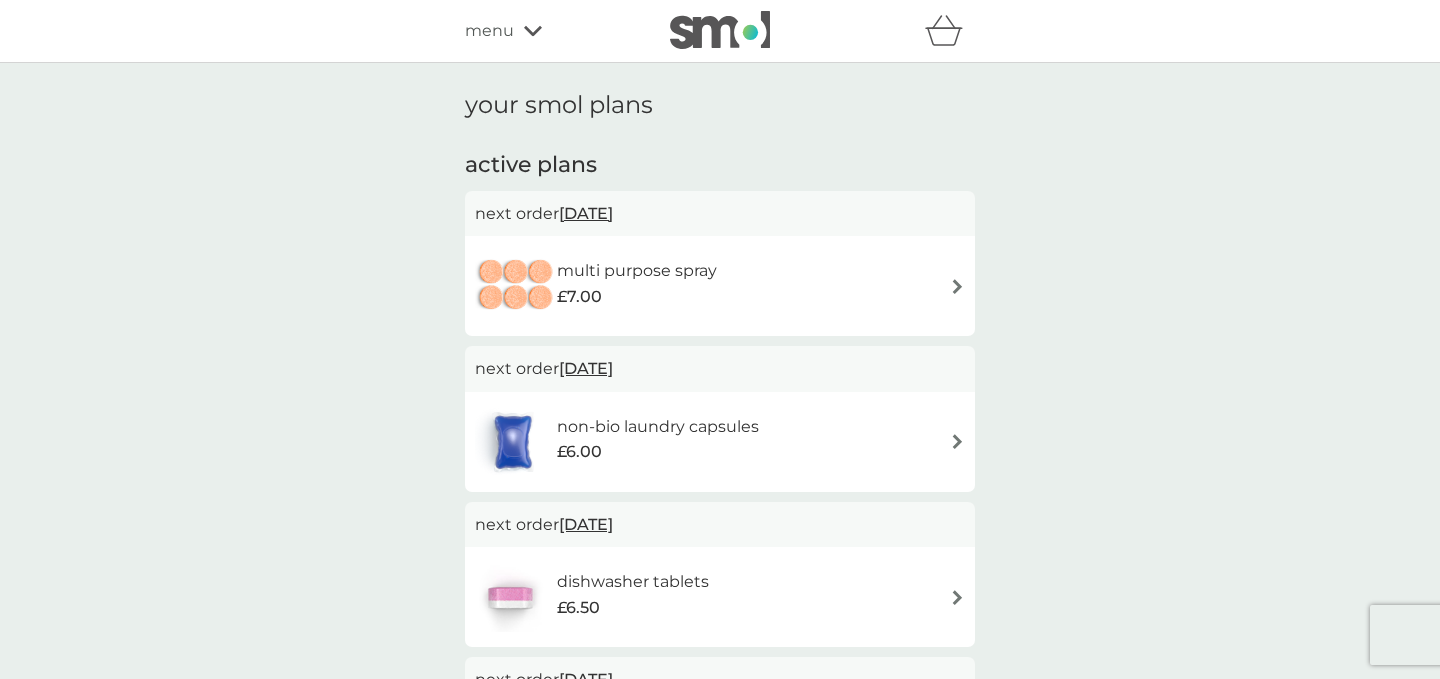 click at bounding box center [957, 286] 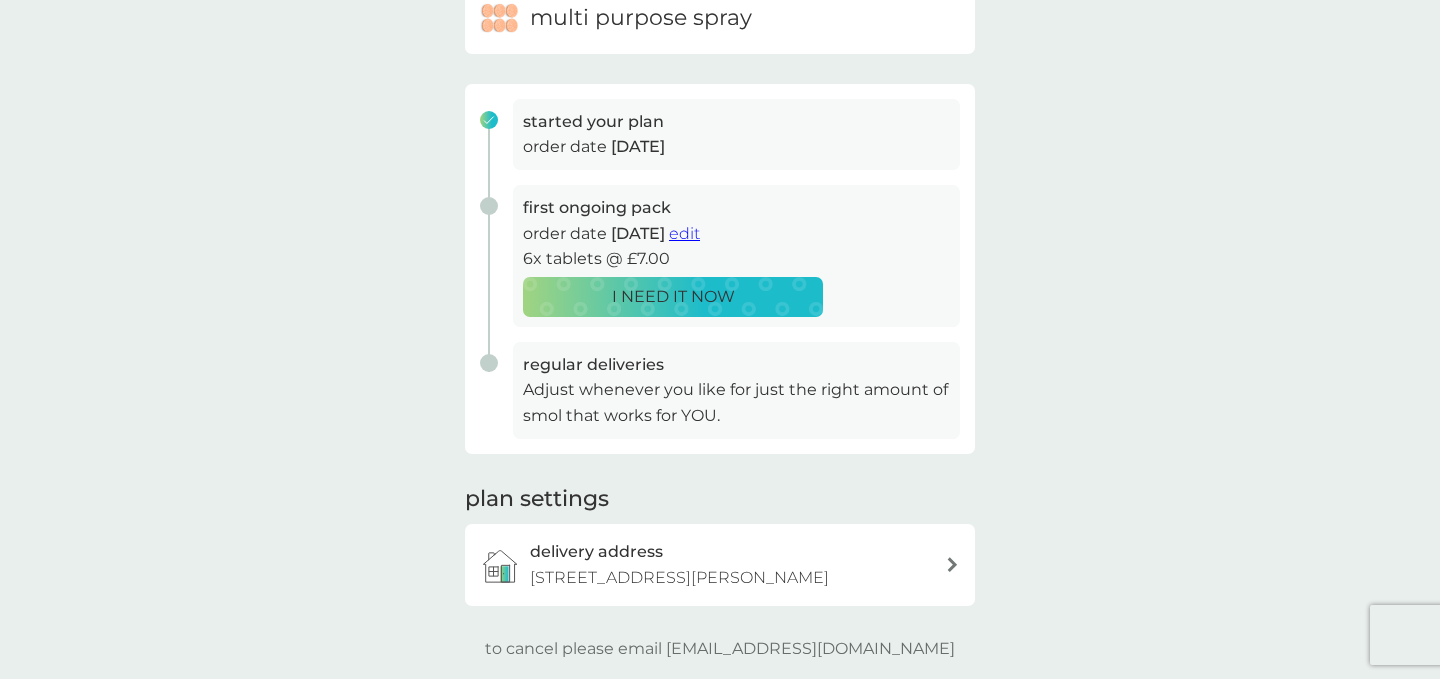 scroll, scrollTop: 217, scrollLeft: 0, axis: vertical 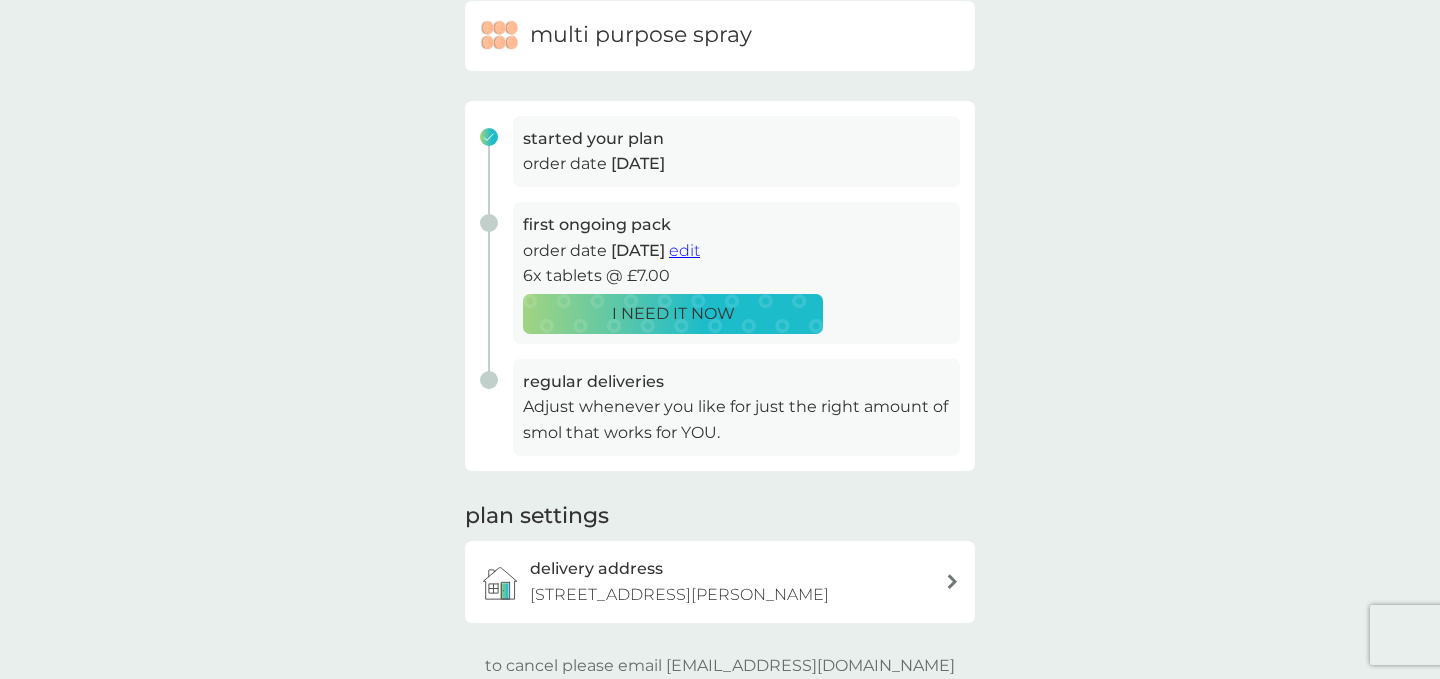 click on "edit" at bounding box center [684, 250] 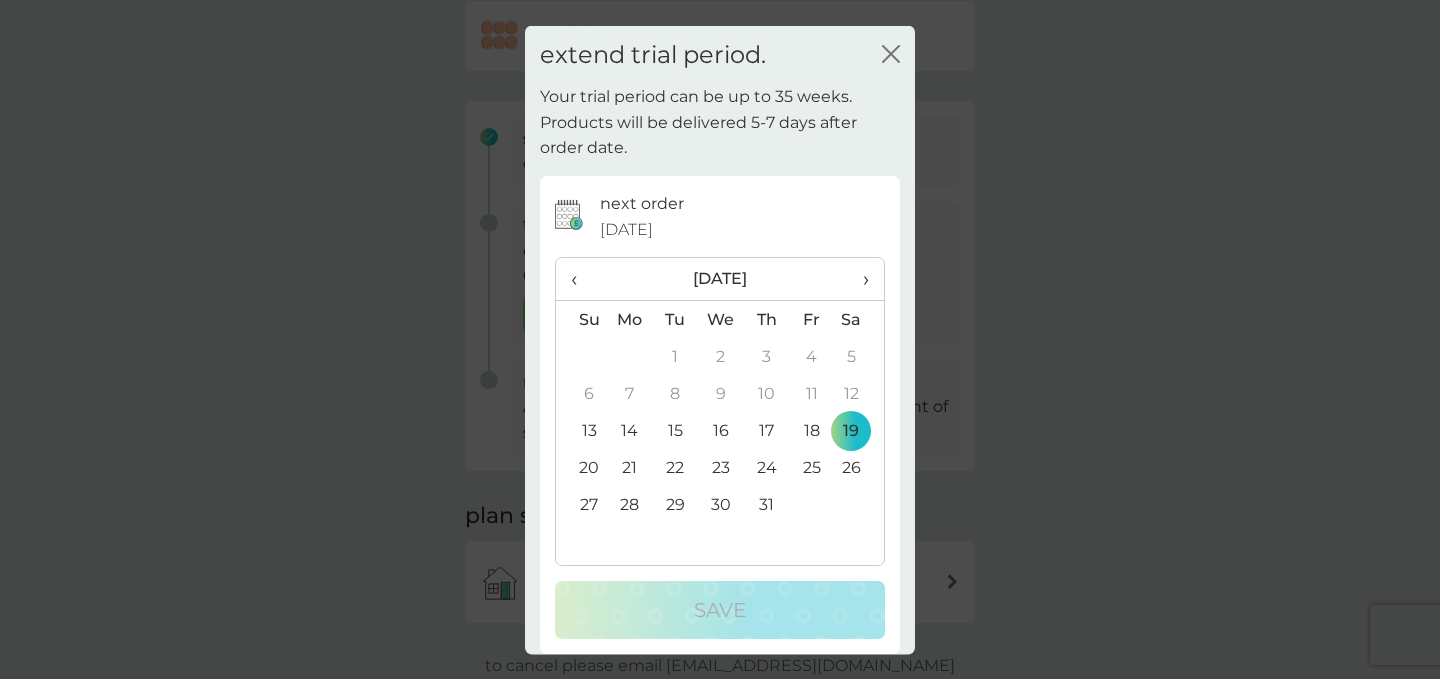 click on "›" at bounding box center (859, 279) 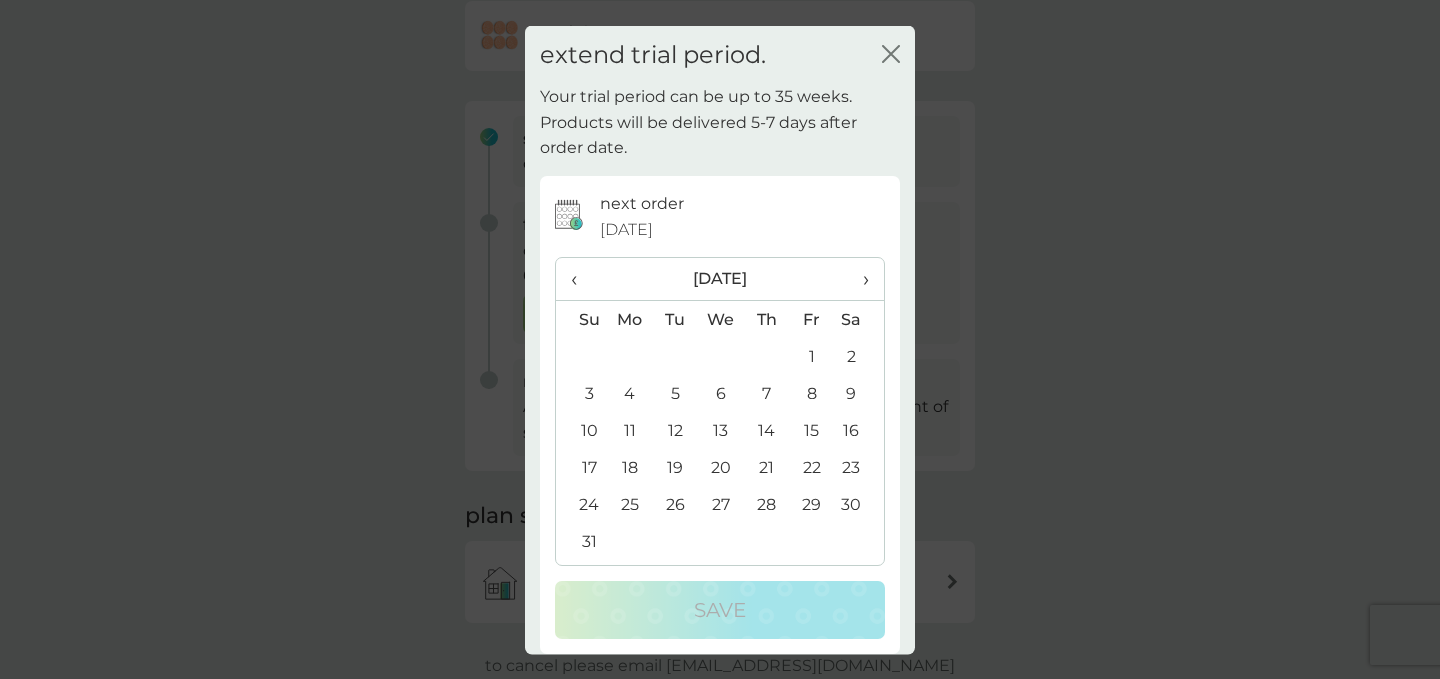 click on "›" at bounding box center (859, 279) 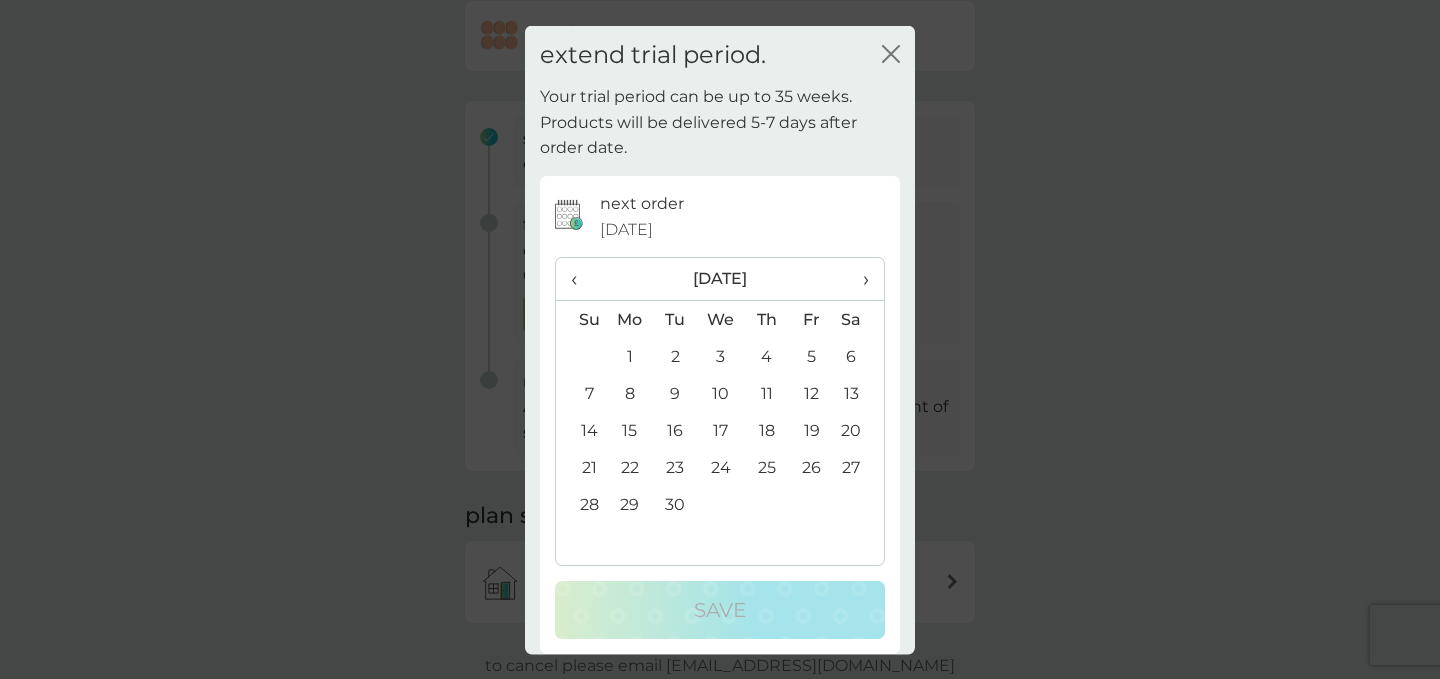 click on "3" at bounding box center [721, 356] 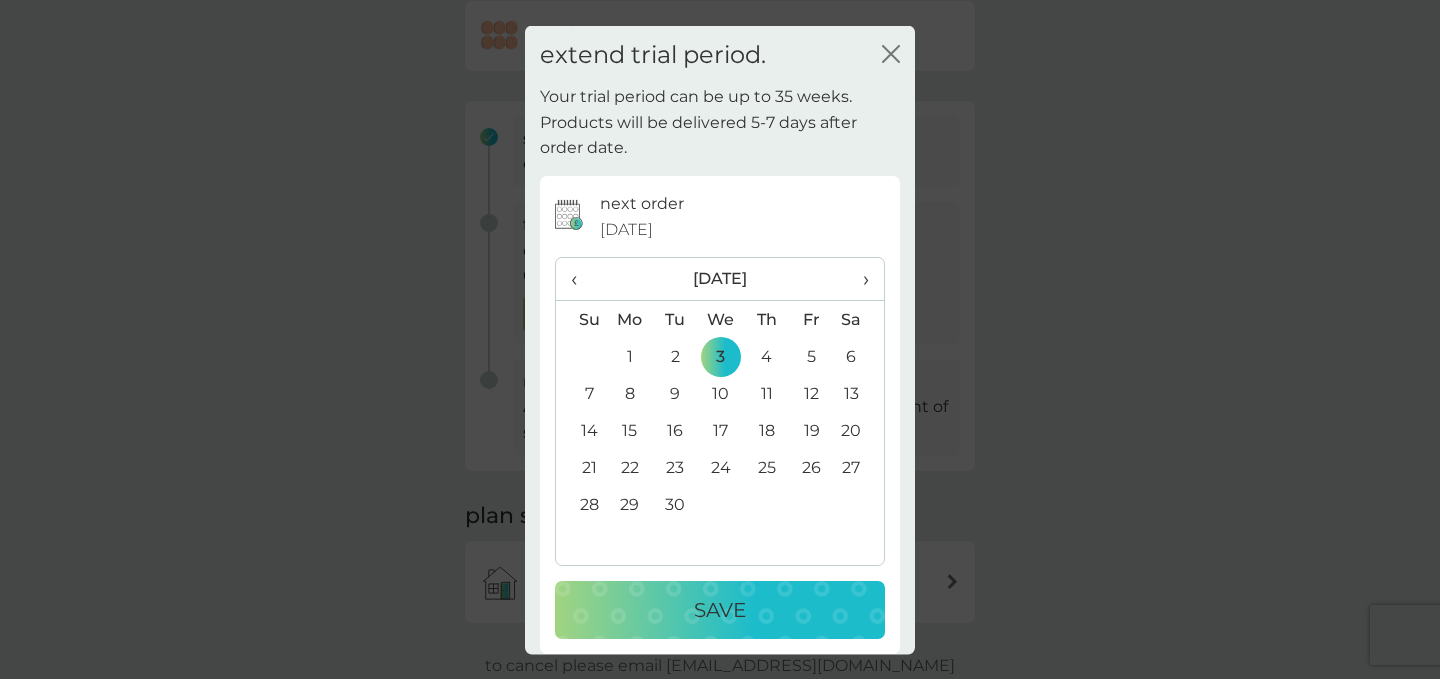 click on "Save" at bounding box center [720, 610] 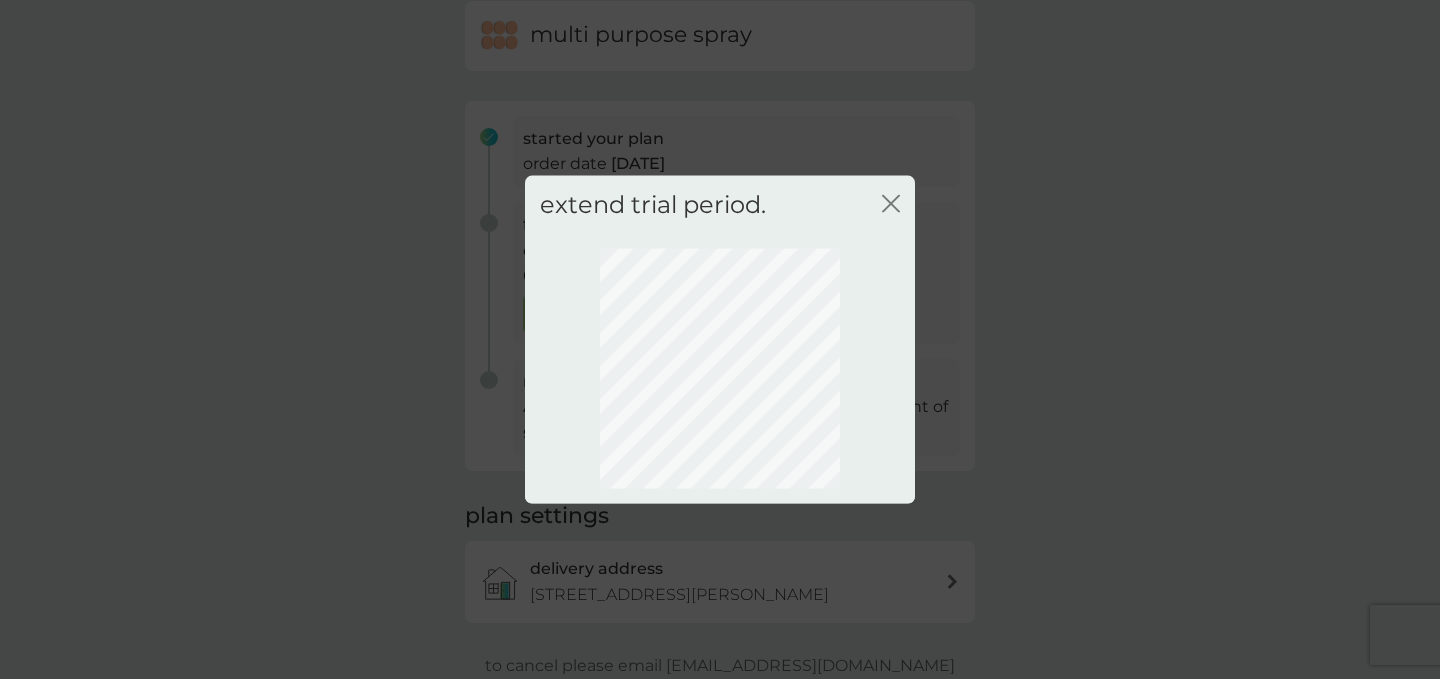 scroll, scrollTop: 159, scrollLeft: 0, axis: vertical 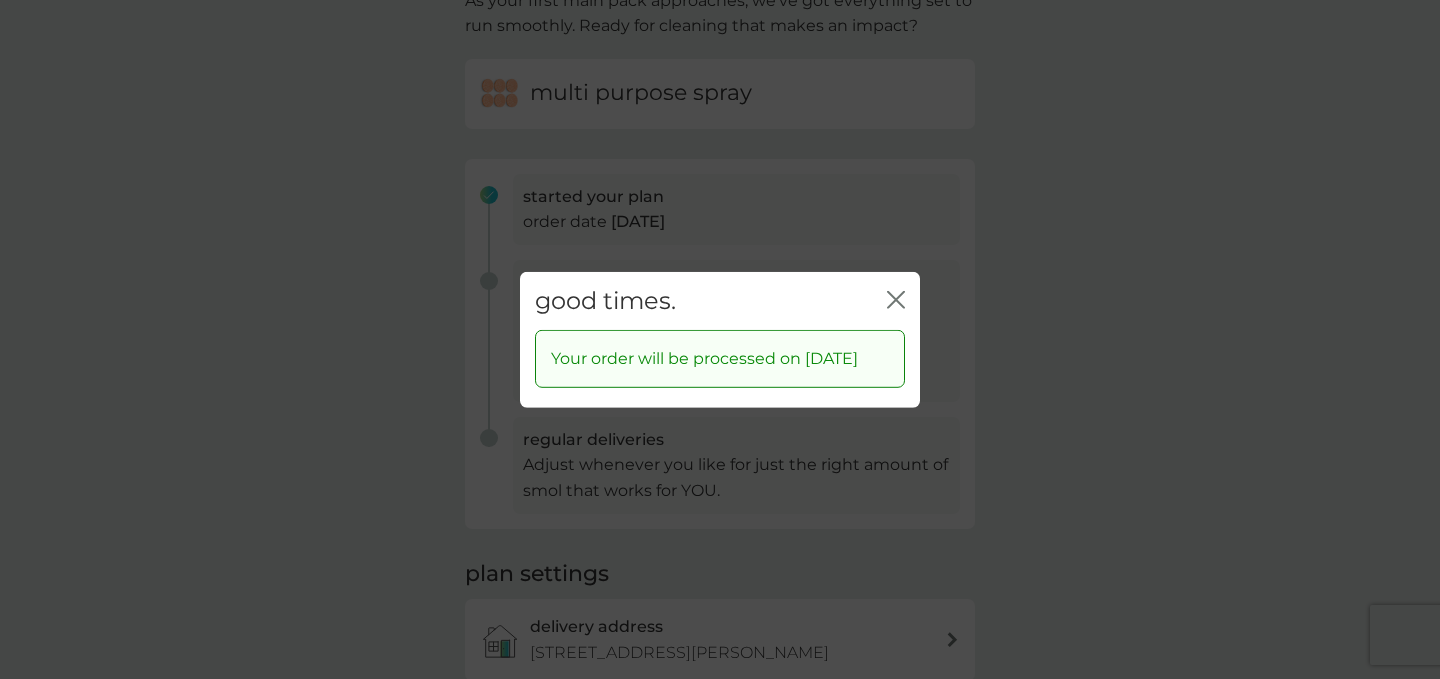 click 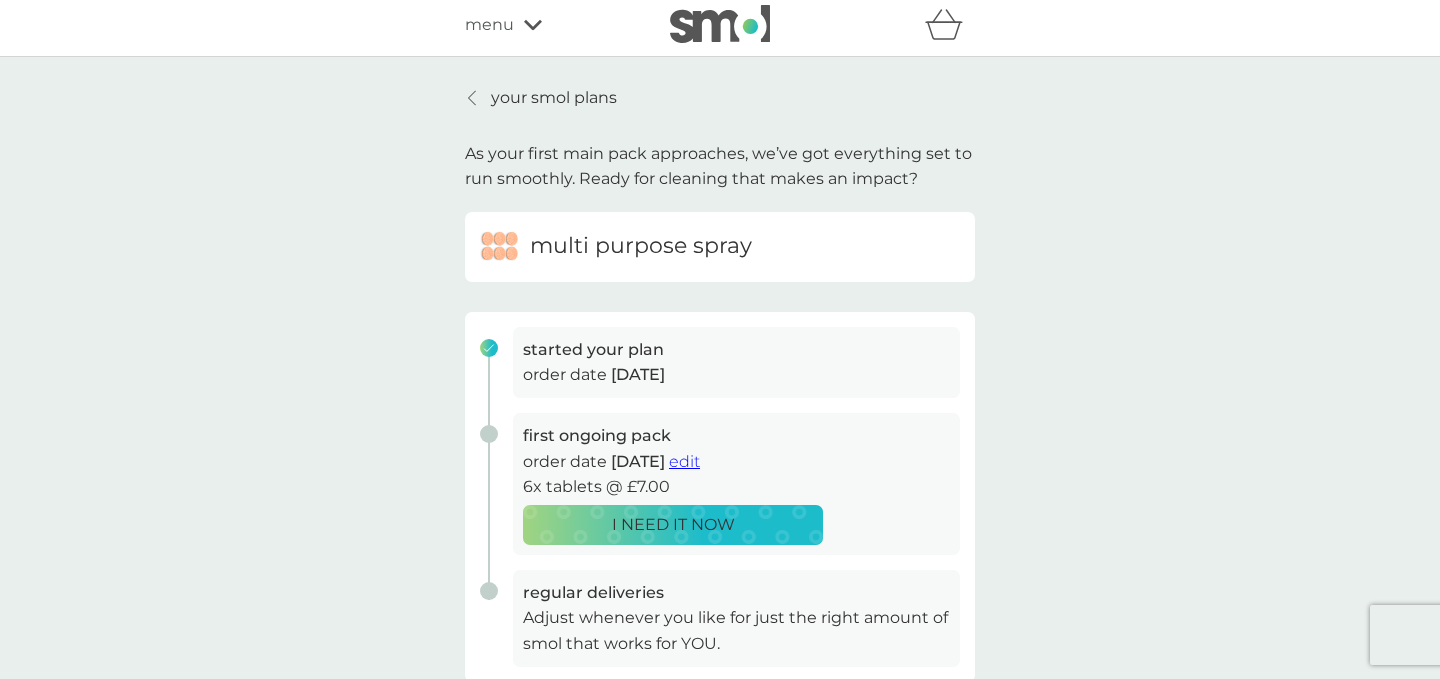 scroll, scrollTop: 0, scrollLeft: 0, axis: both 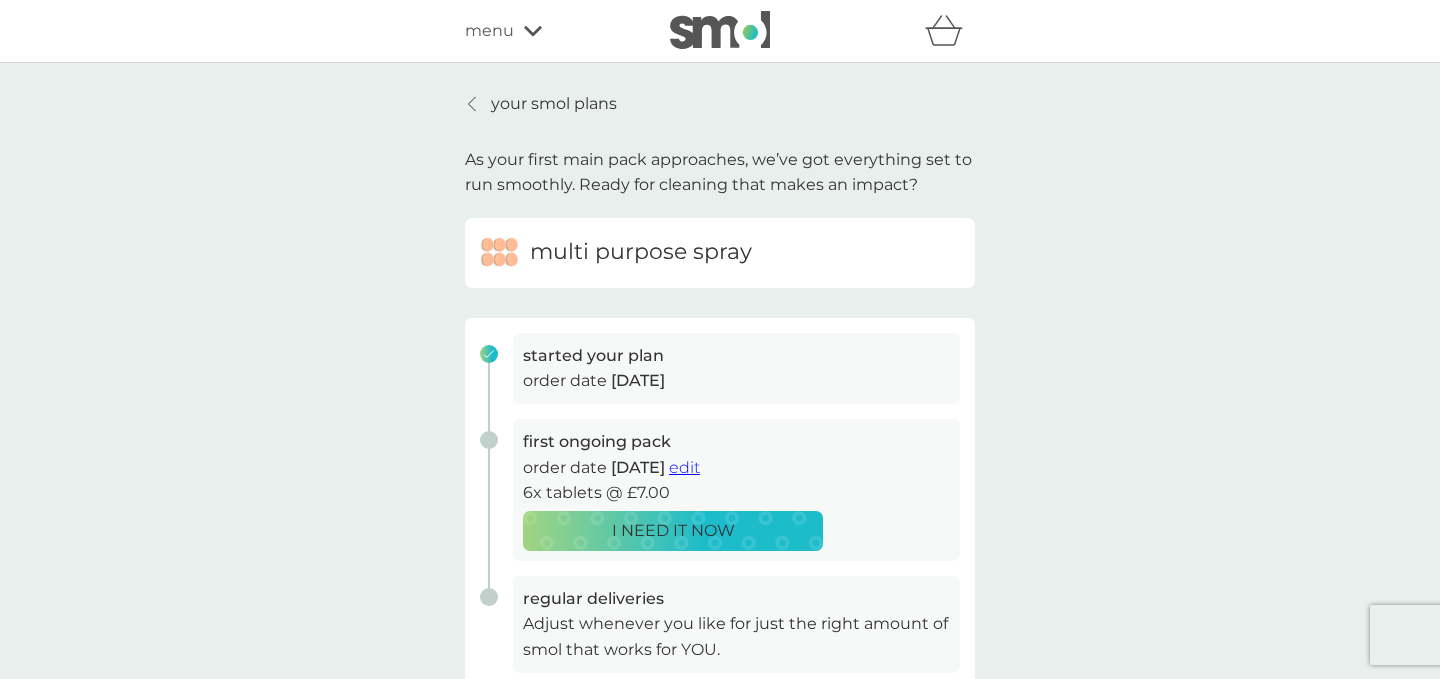 click on "your smol plans" at bounding box center (554, 104) 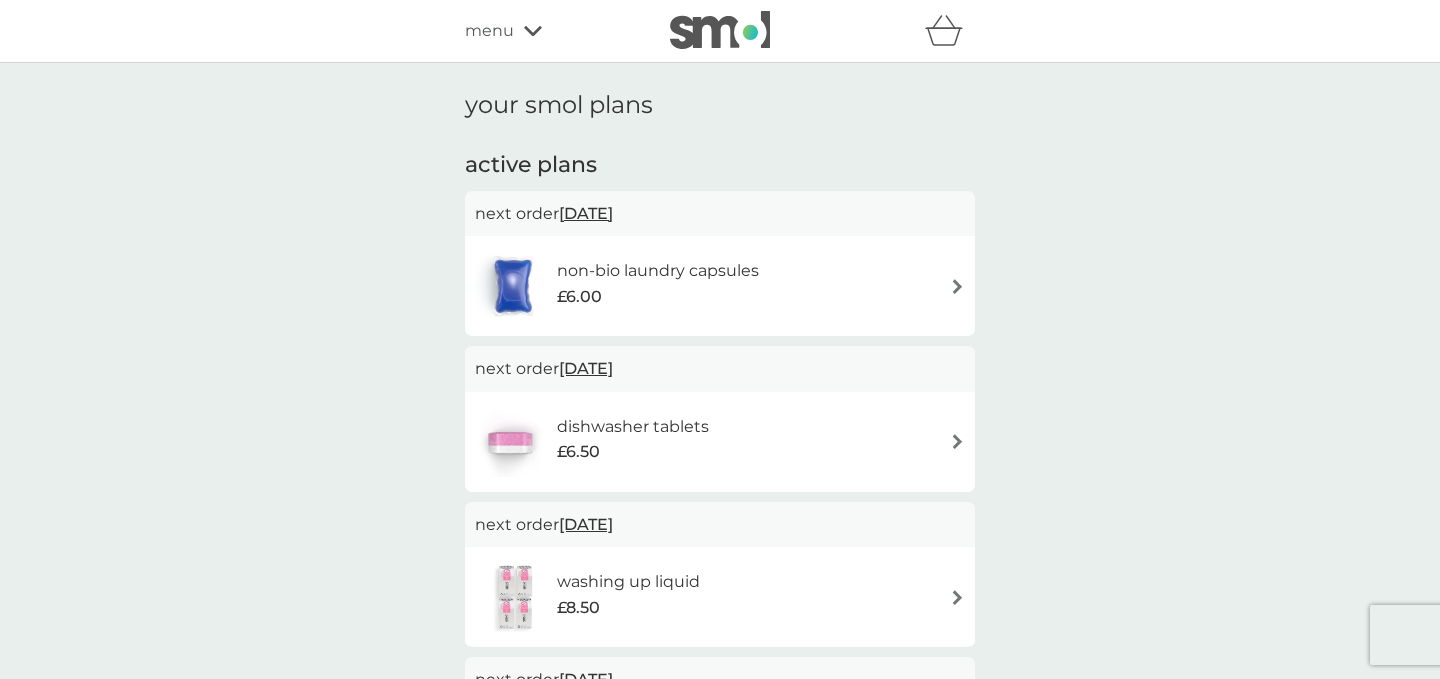 click on "[DATE]" at bounding box center [586, 368] 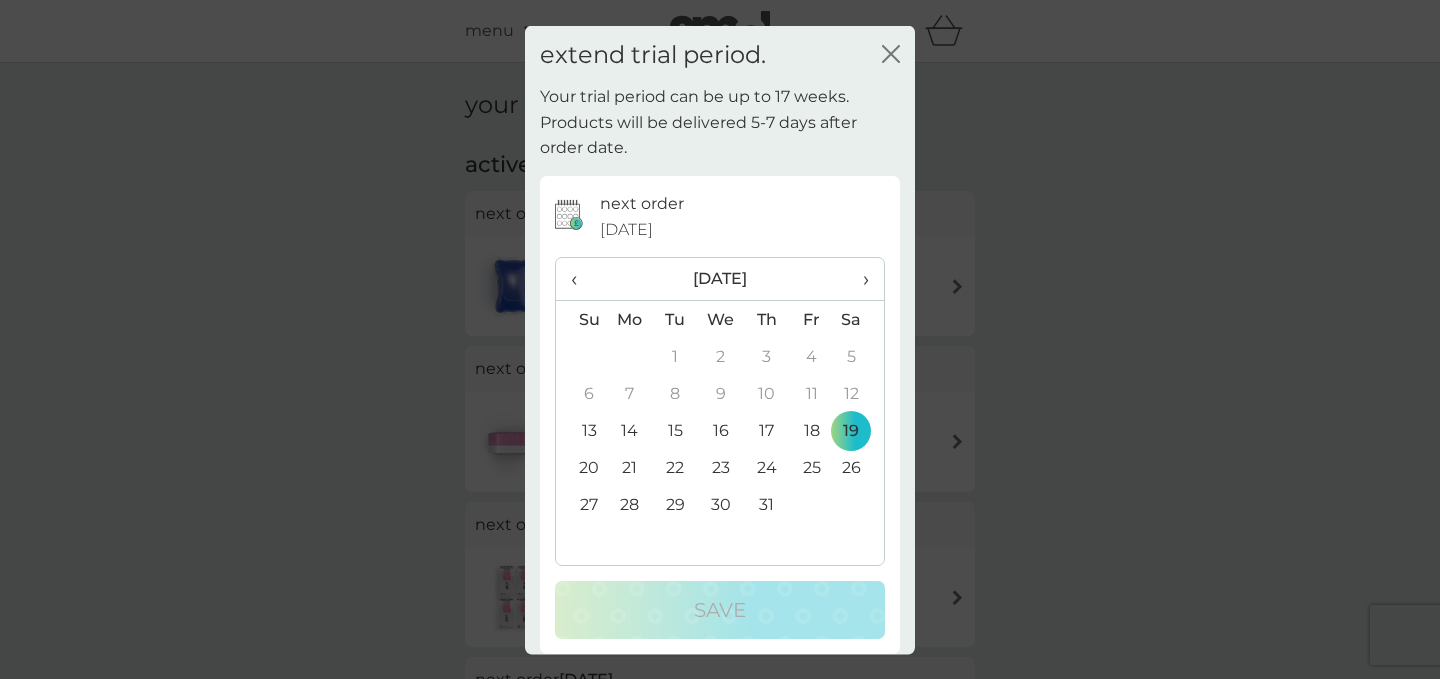 click on "›" at bounding box center [859, 279] 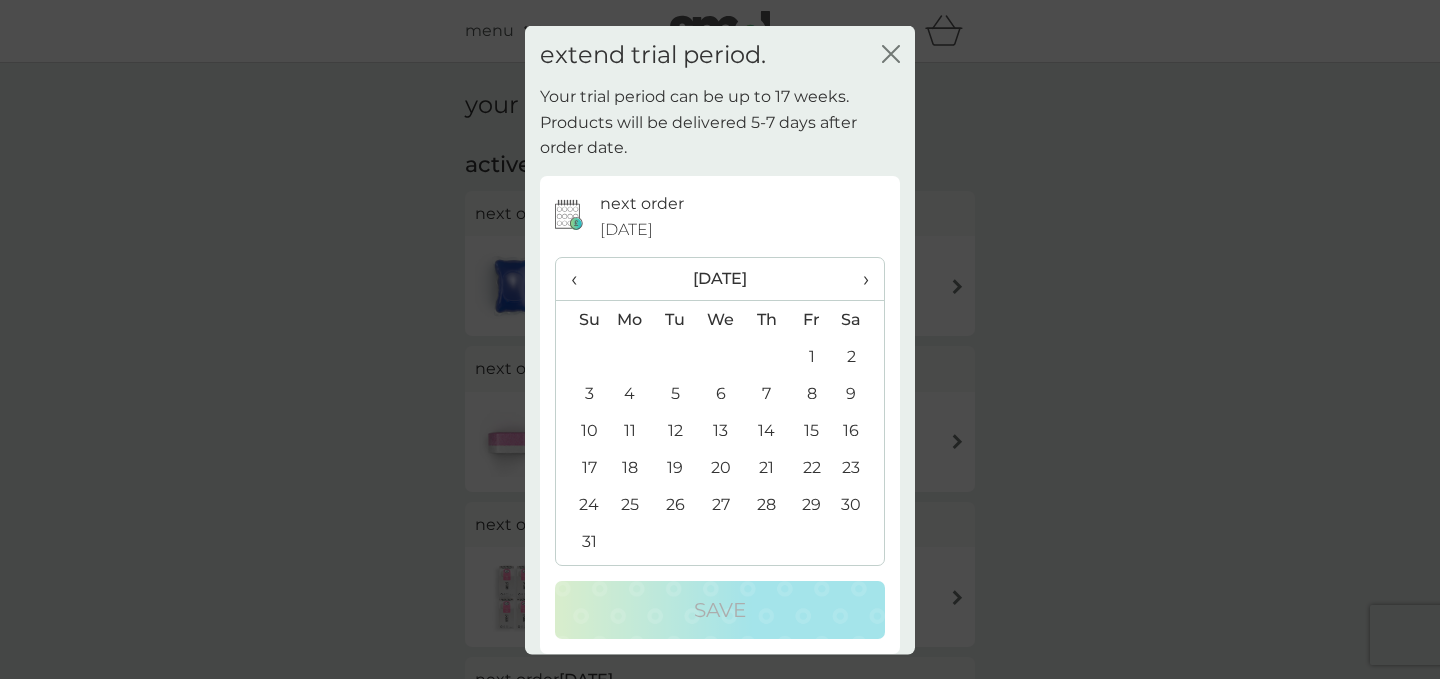 click on "13" at bounding box center (721, 430) 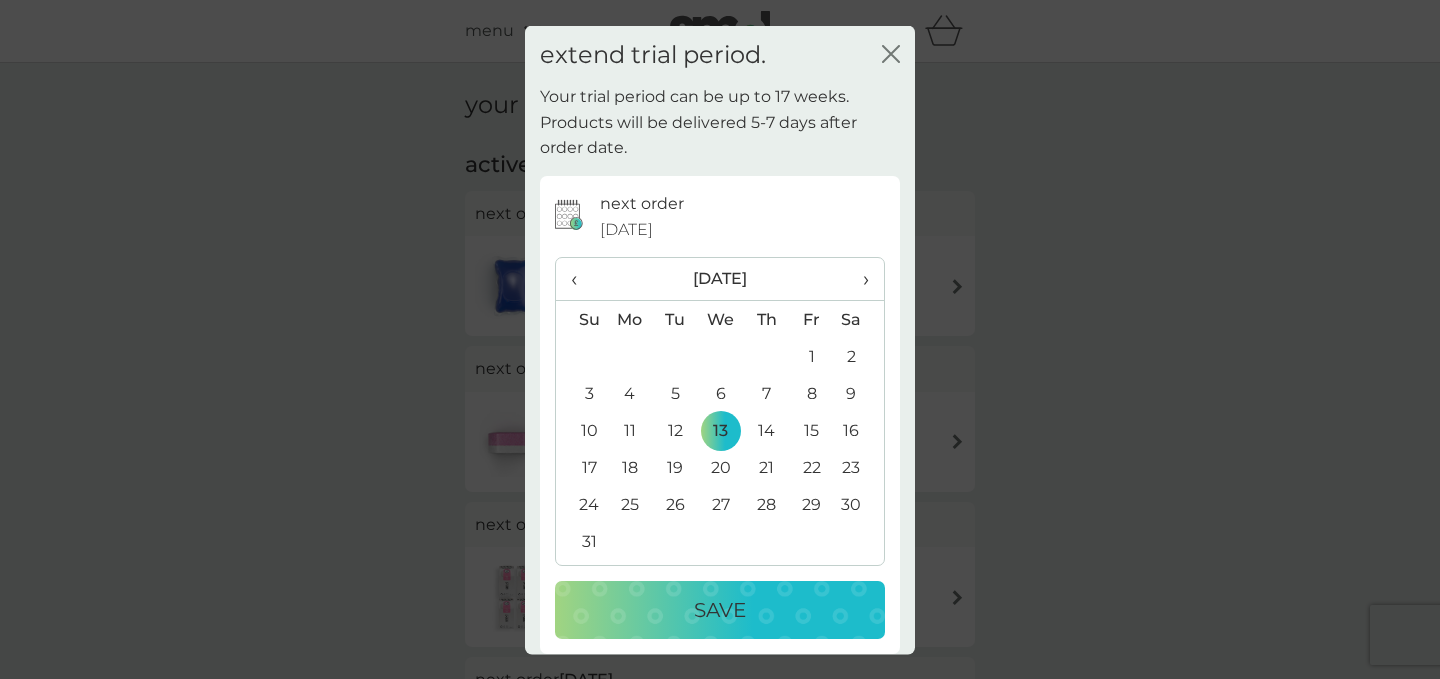 click on "Save" at bounding box center (720, 610) 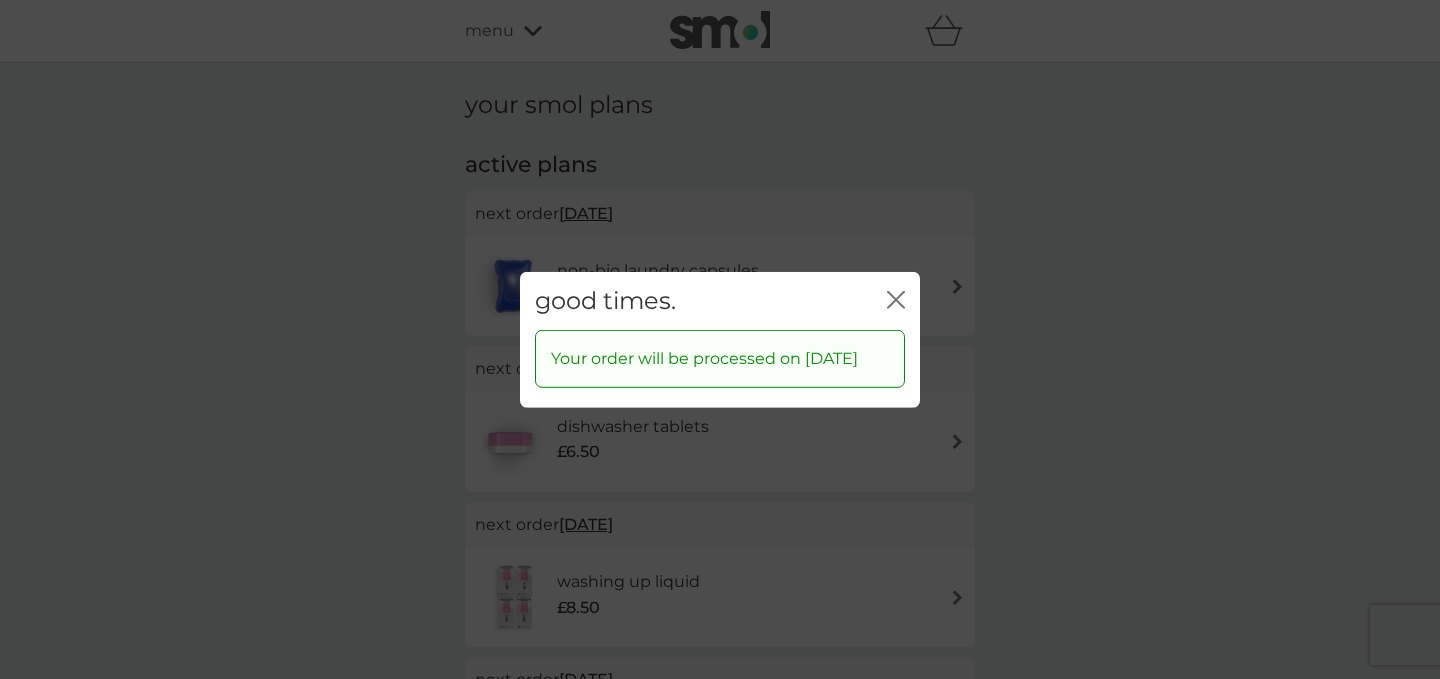 click on "close" 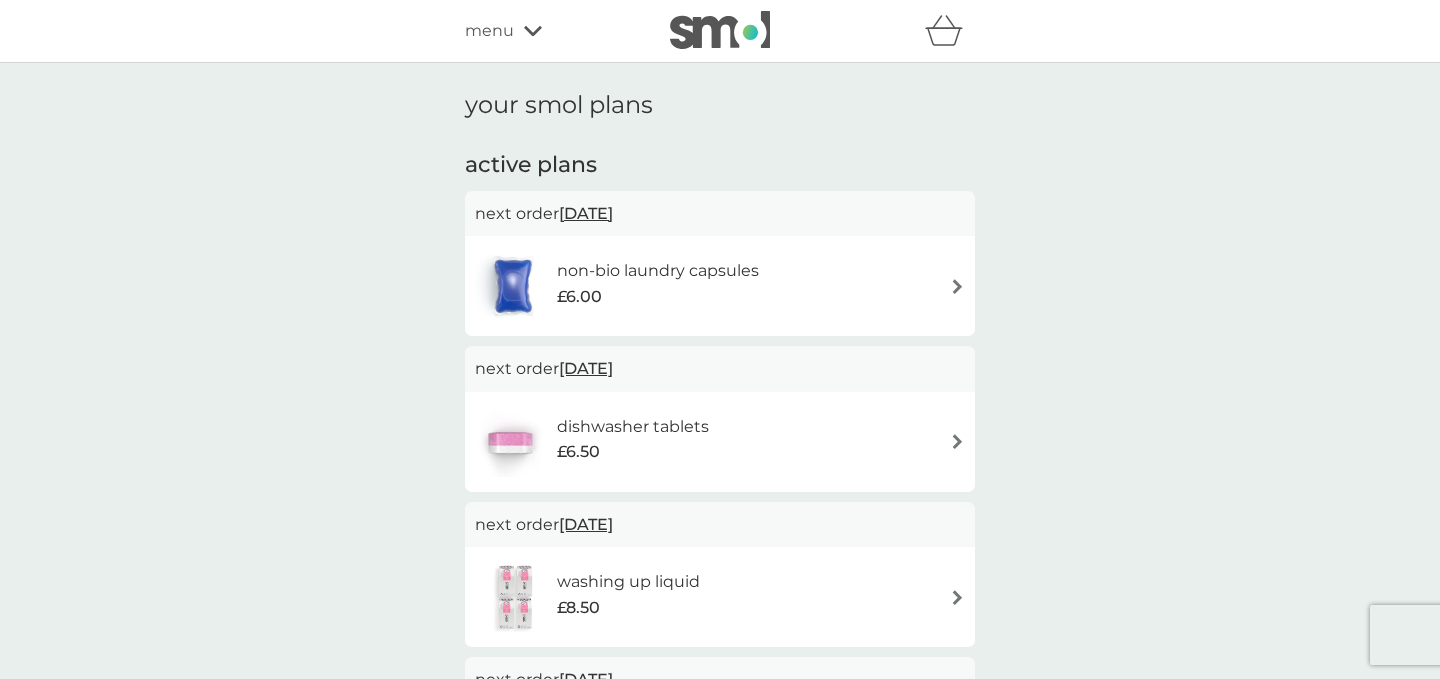 click on "[DATE]" at bounding box center (586, 213) 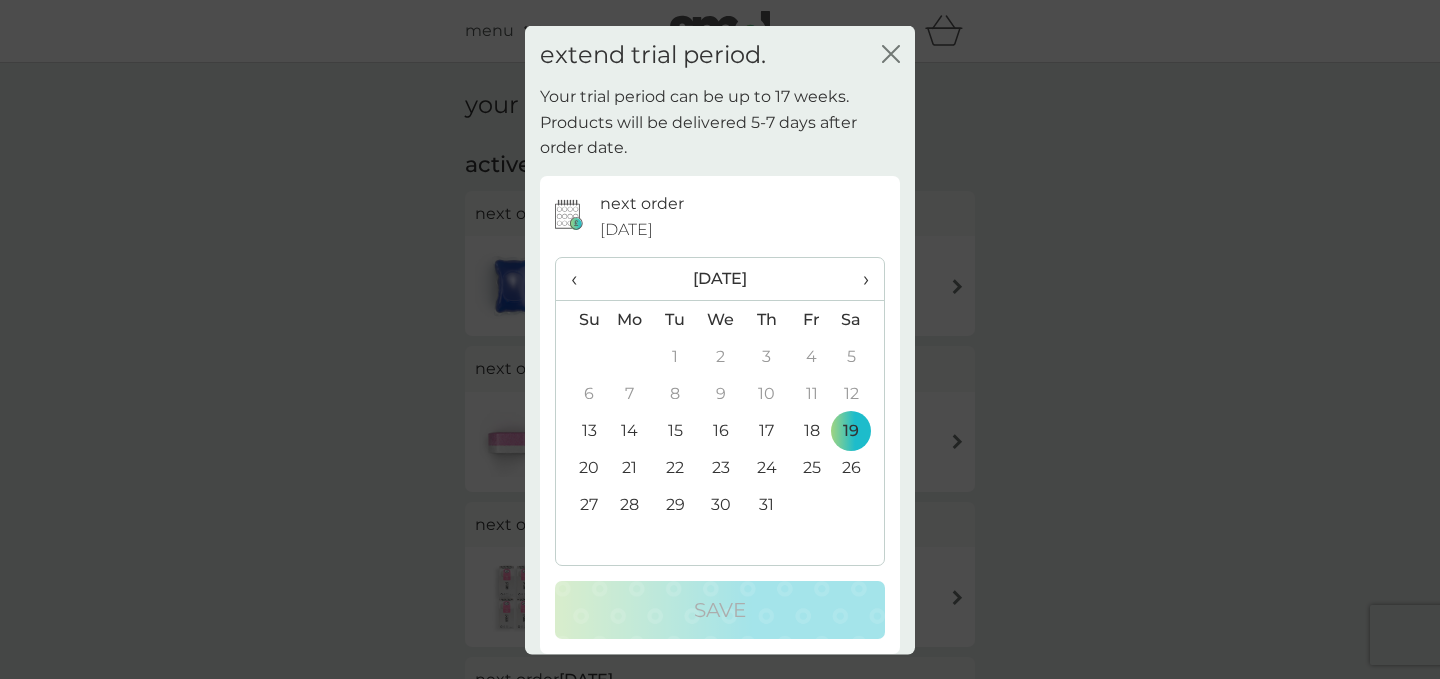 click on "›" at bounding box center [859, 279] 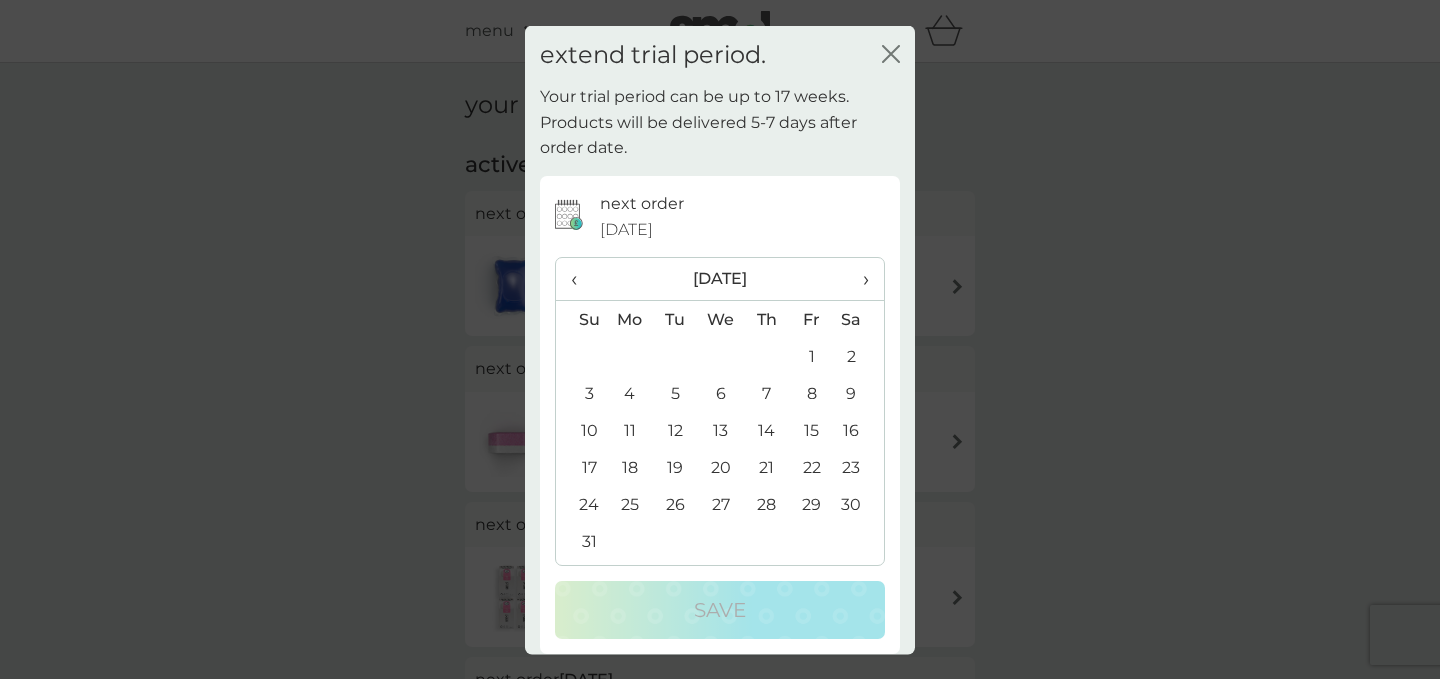 click on "13" at bounding box center [721, 430] 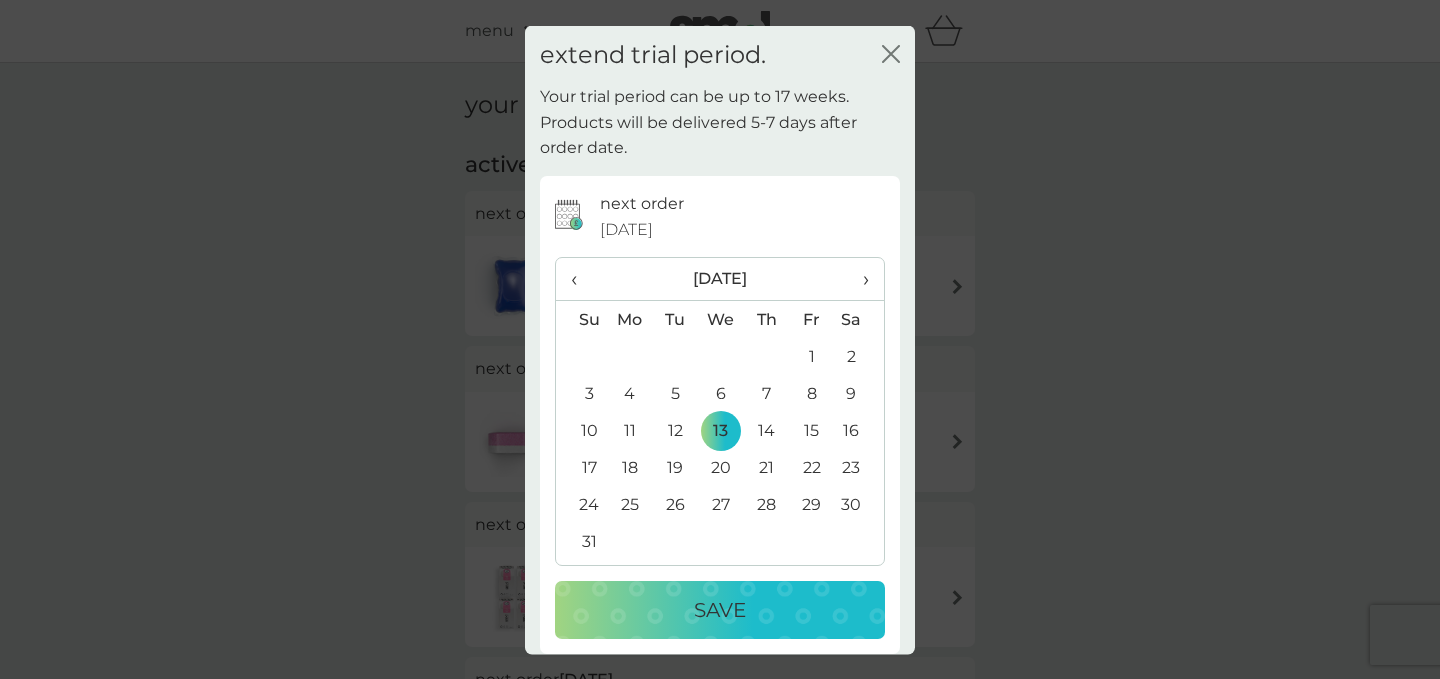 click on "Save" at bounding box center [720, 610] 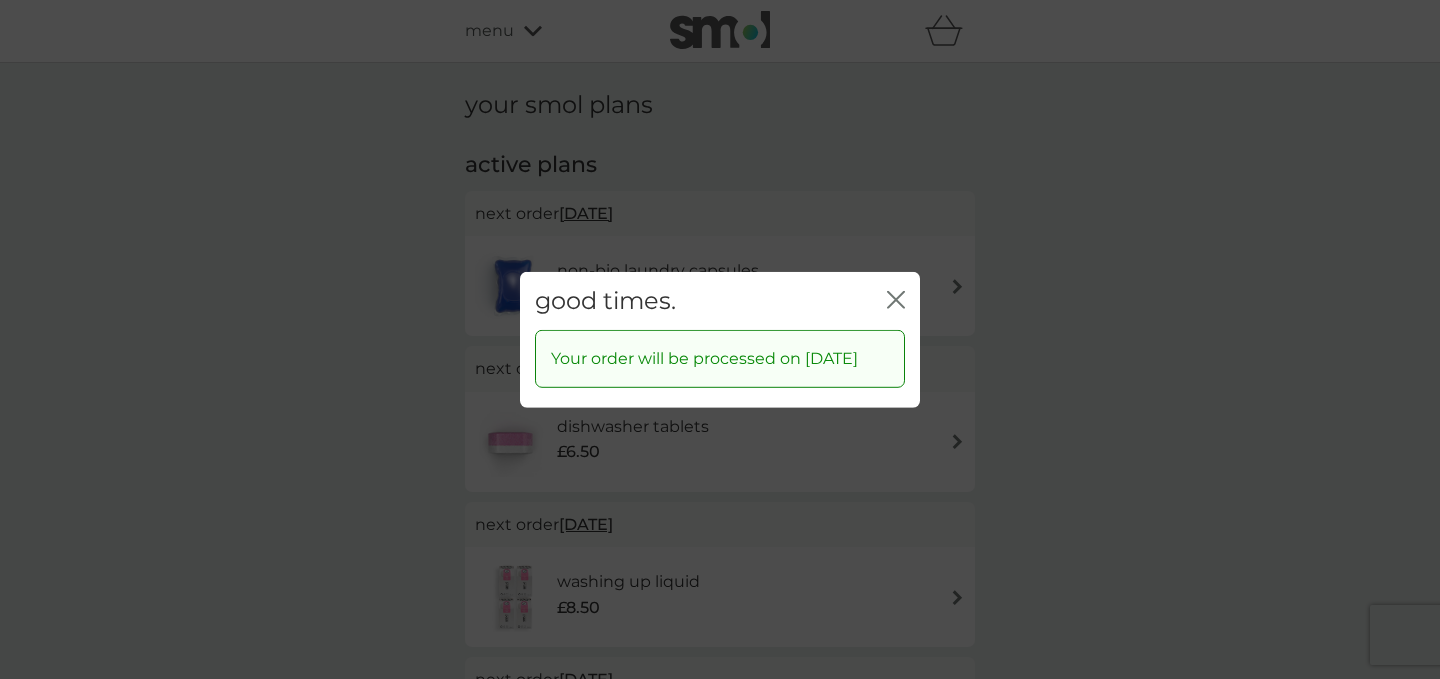 click on "close" 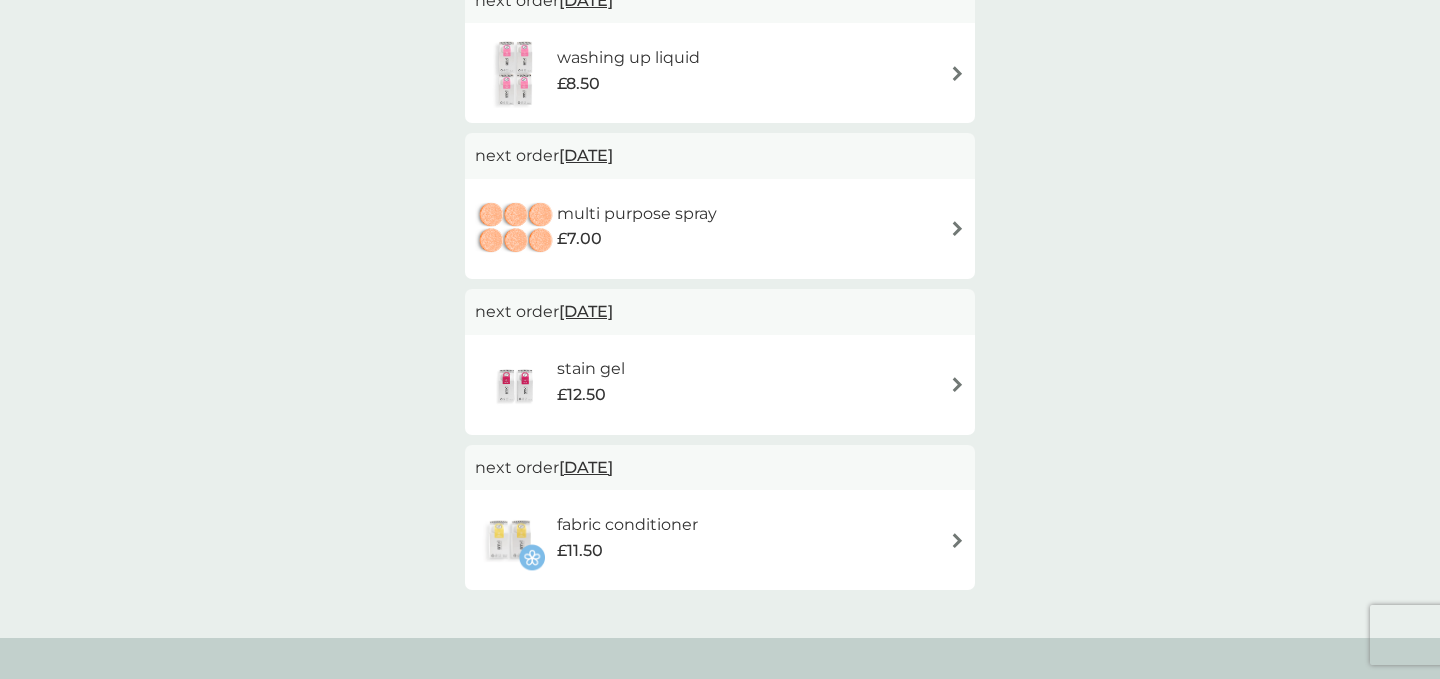 scroll, scrollTop: 537, scrollLeft: 0, axis: vertical 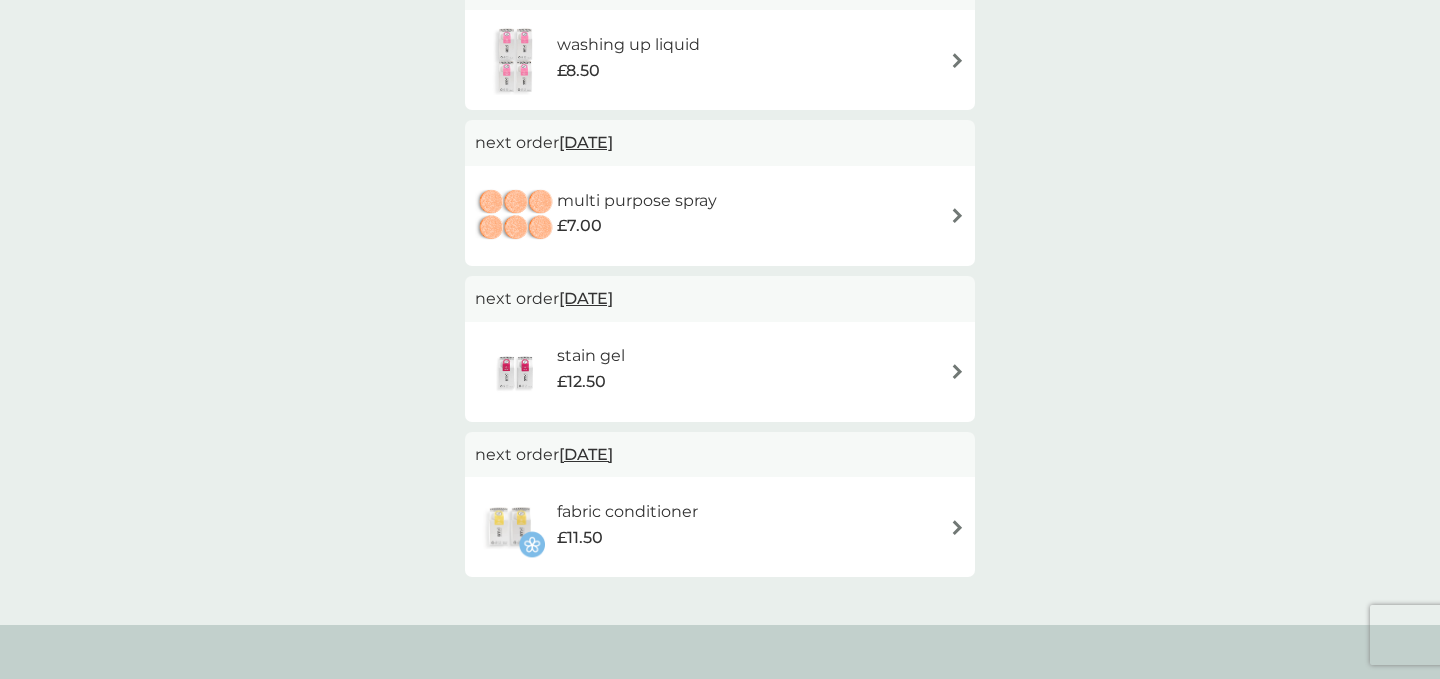 click on "[DATE]" at bounding box center (586, 298) 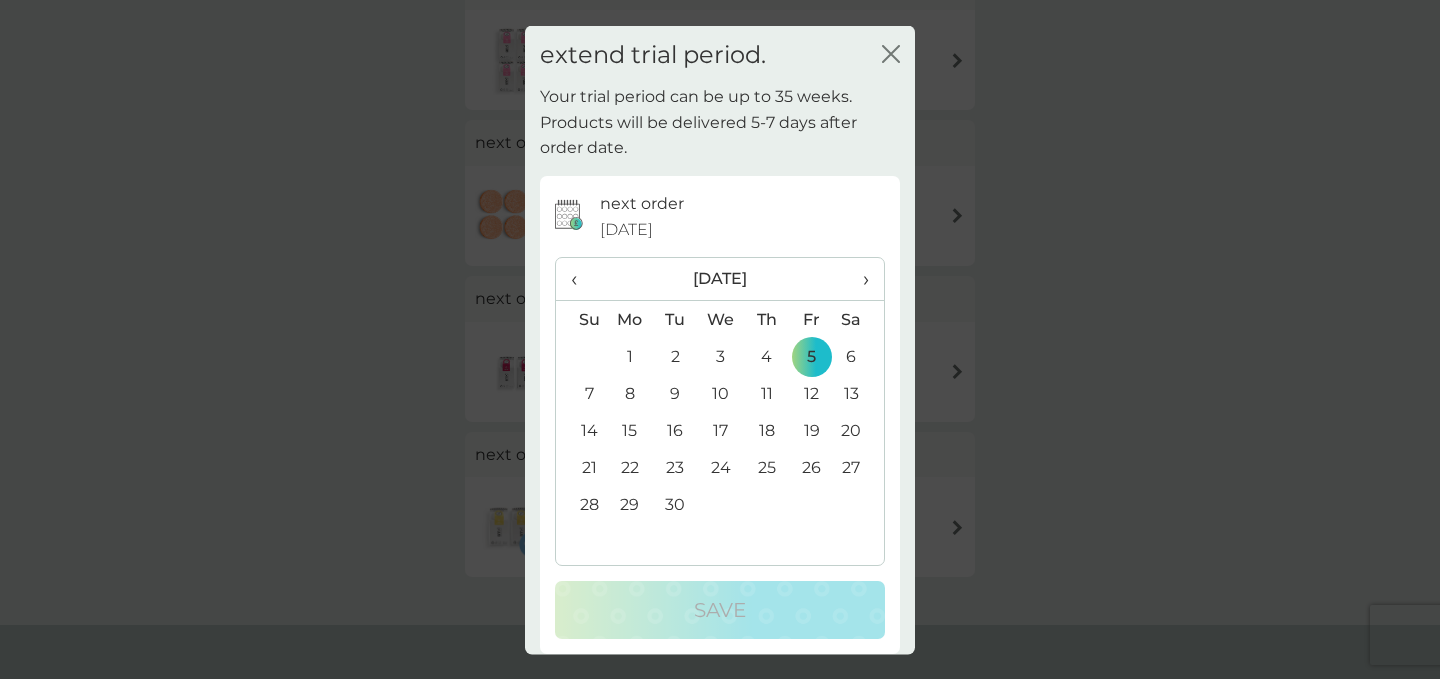 click on "›" at bounding box center [859, 279] 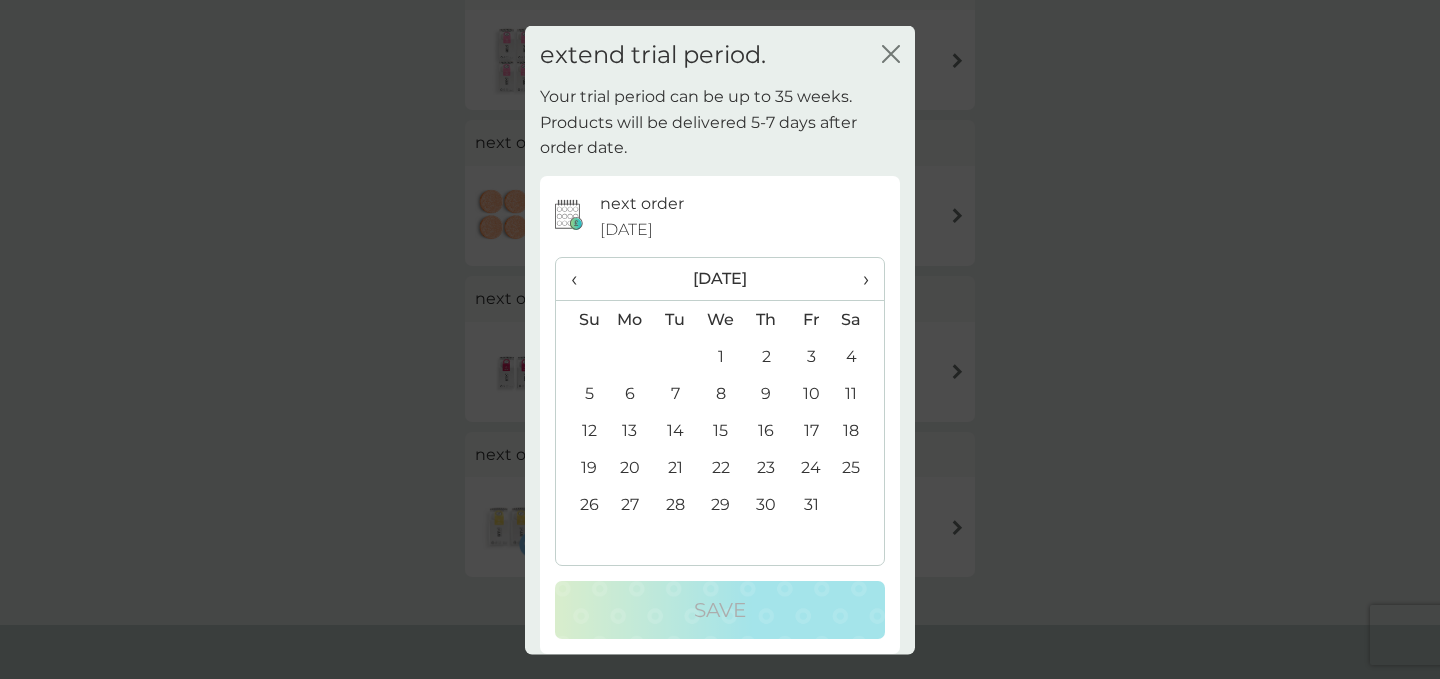 click on "›" at bounding box center (859, 279) 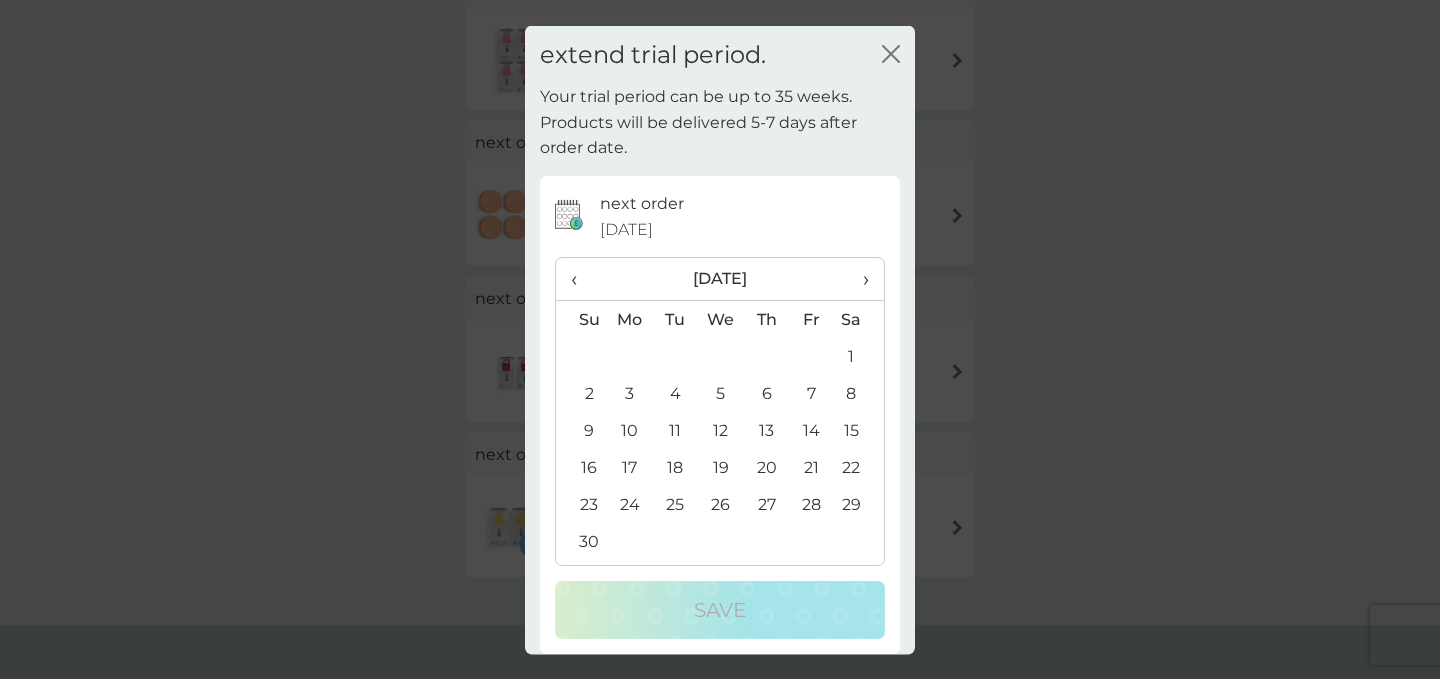 click on "5" at bounding box center (721, 393) 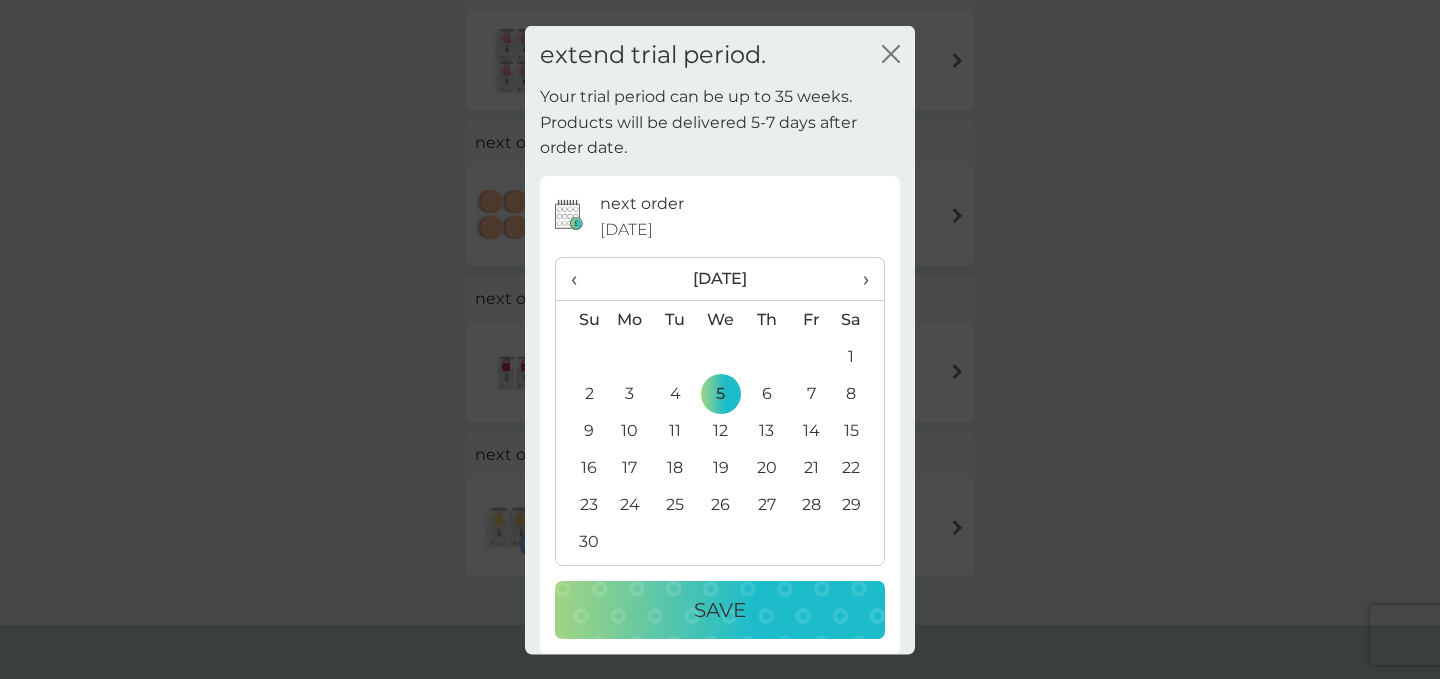 click on "Save" at bounding box center (720, 610) 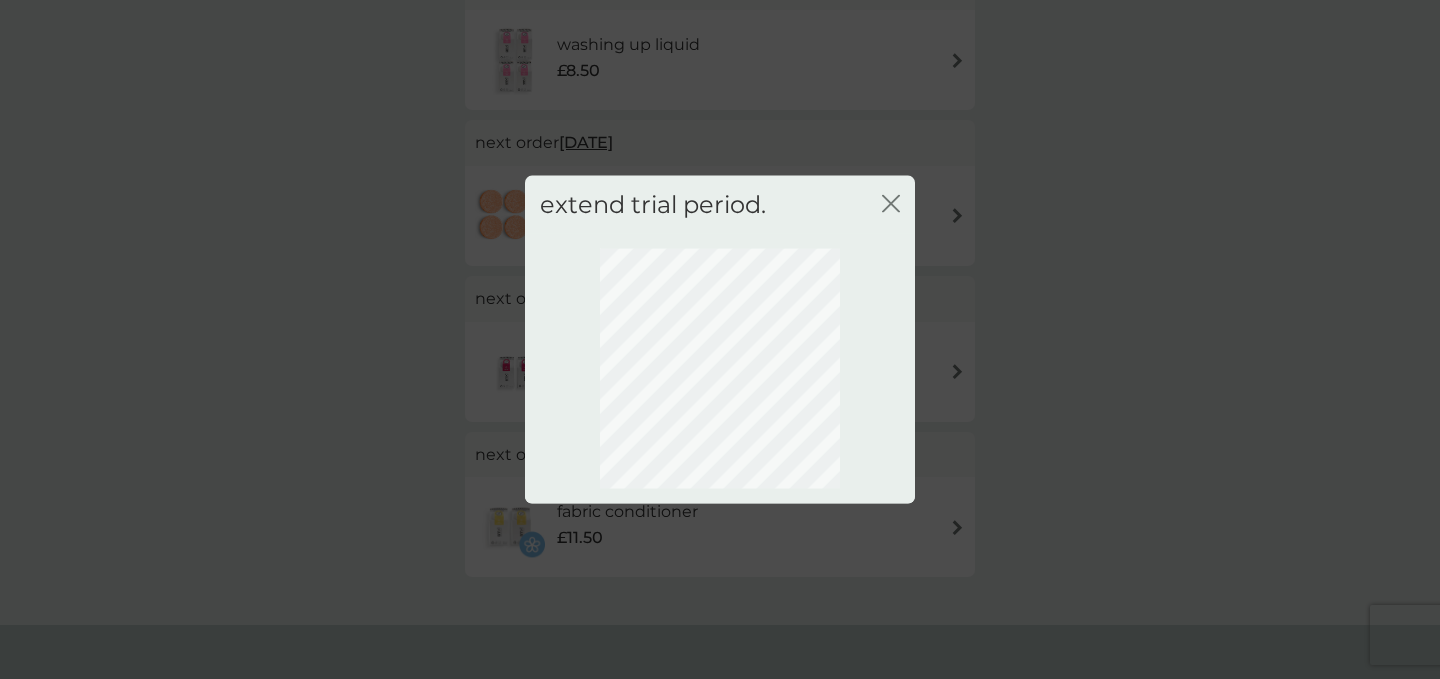 scroll, scrollTop: 159, scrollLeft: 0, axis: vertical 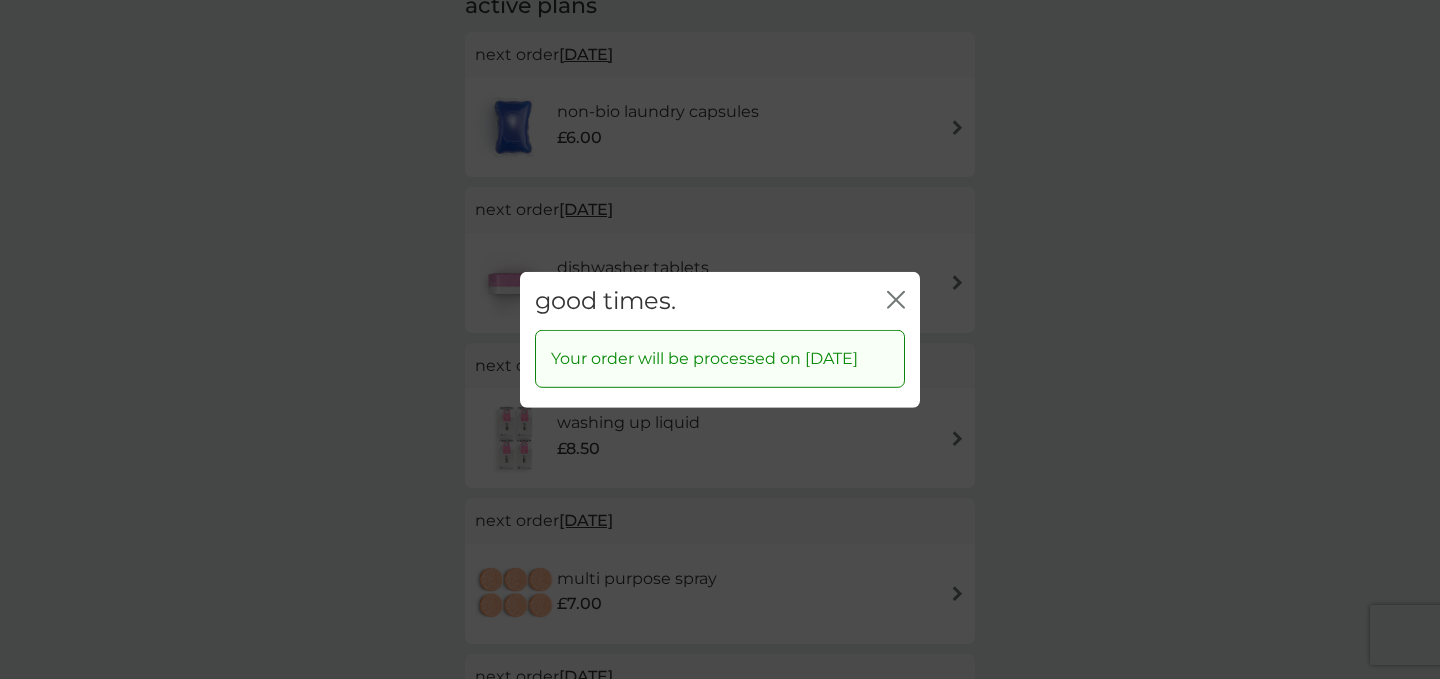 click on "close" 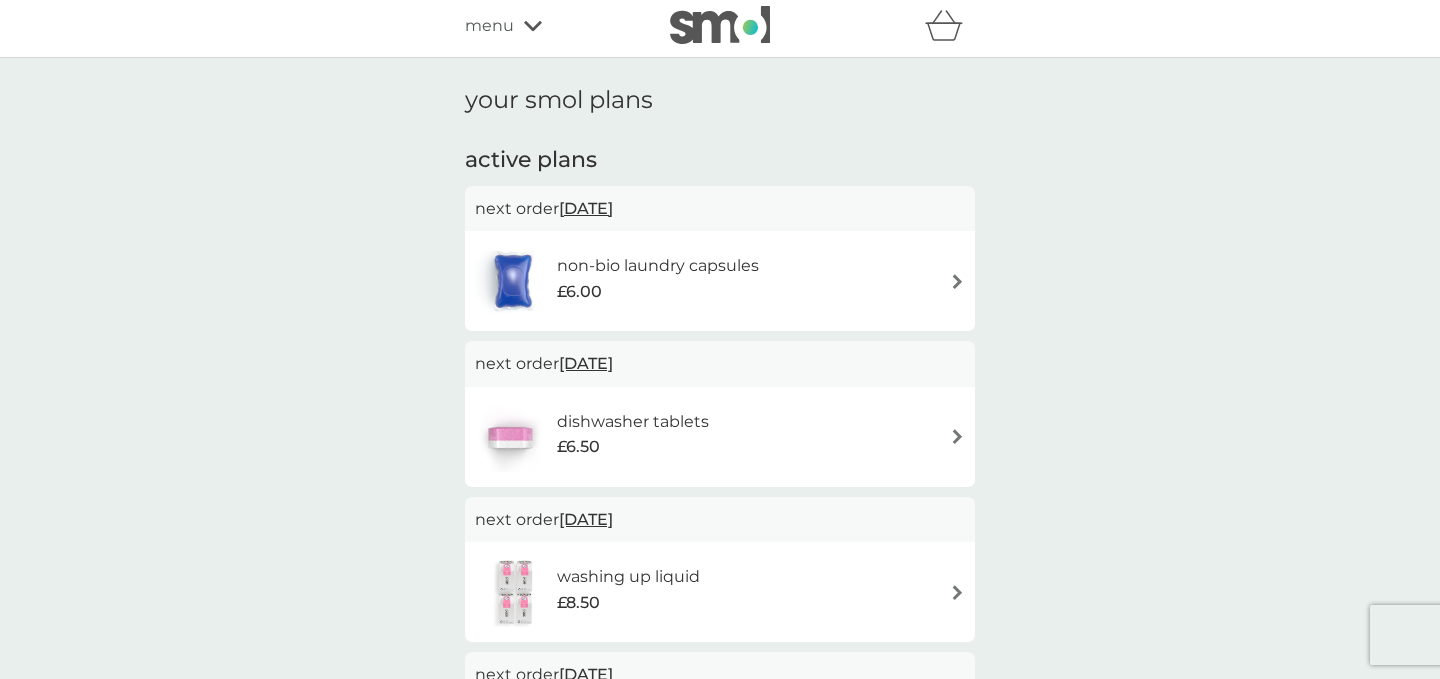 scroll, scrollTop: 0, scrollLeft: 0, axis: both 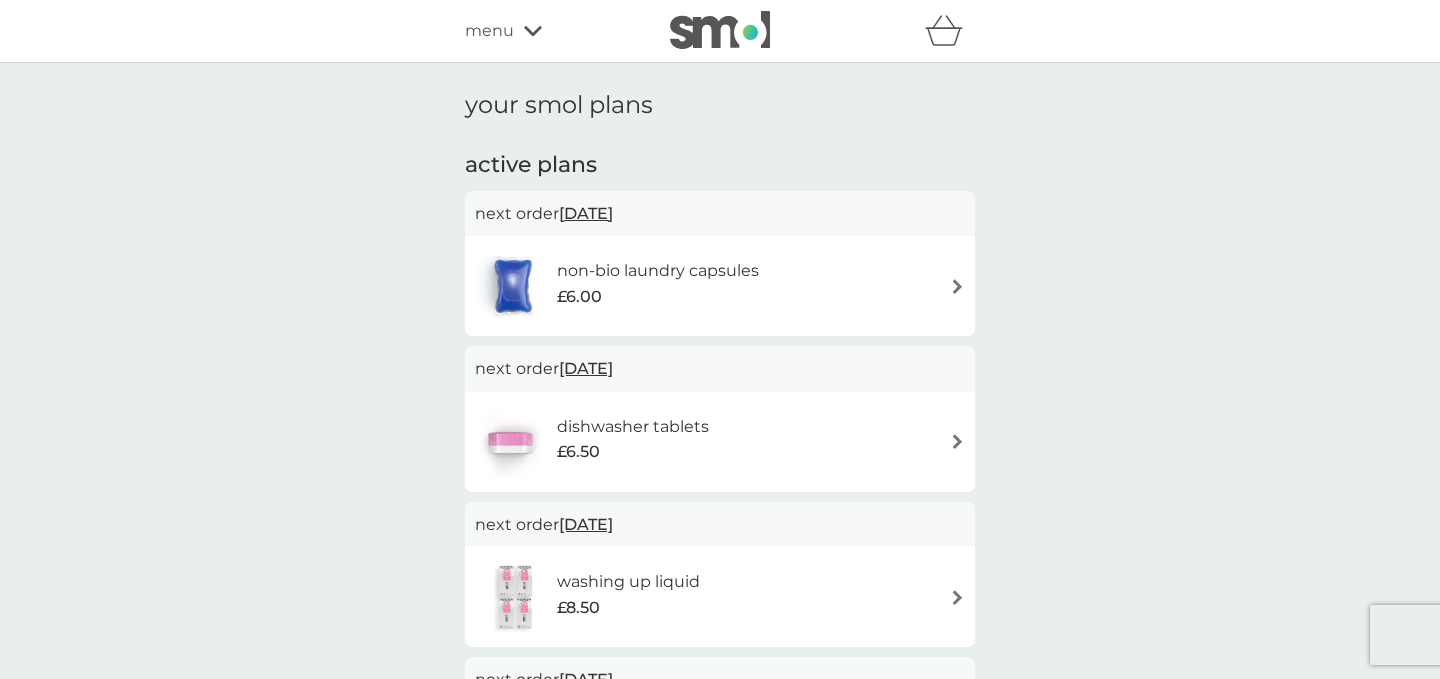 click 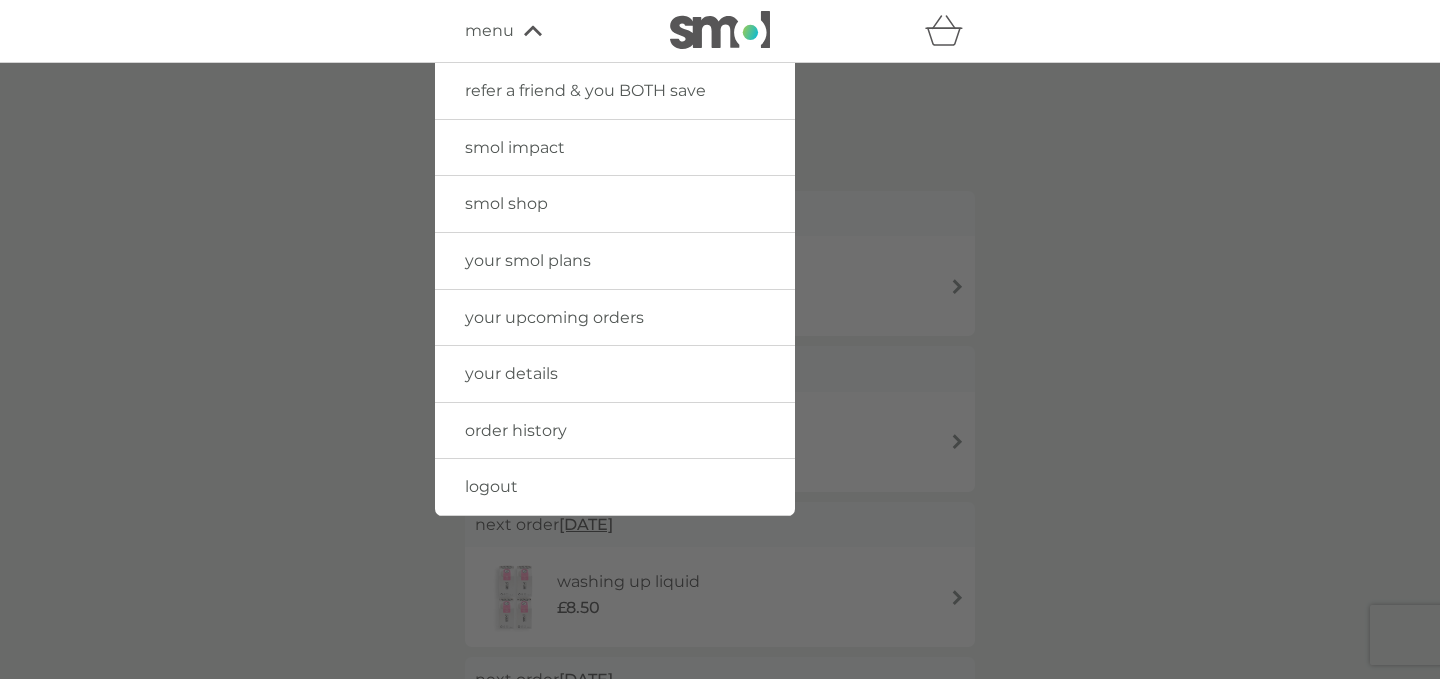click on "logout" at bounding box center [491, 486] 